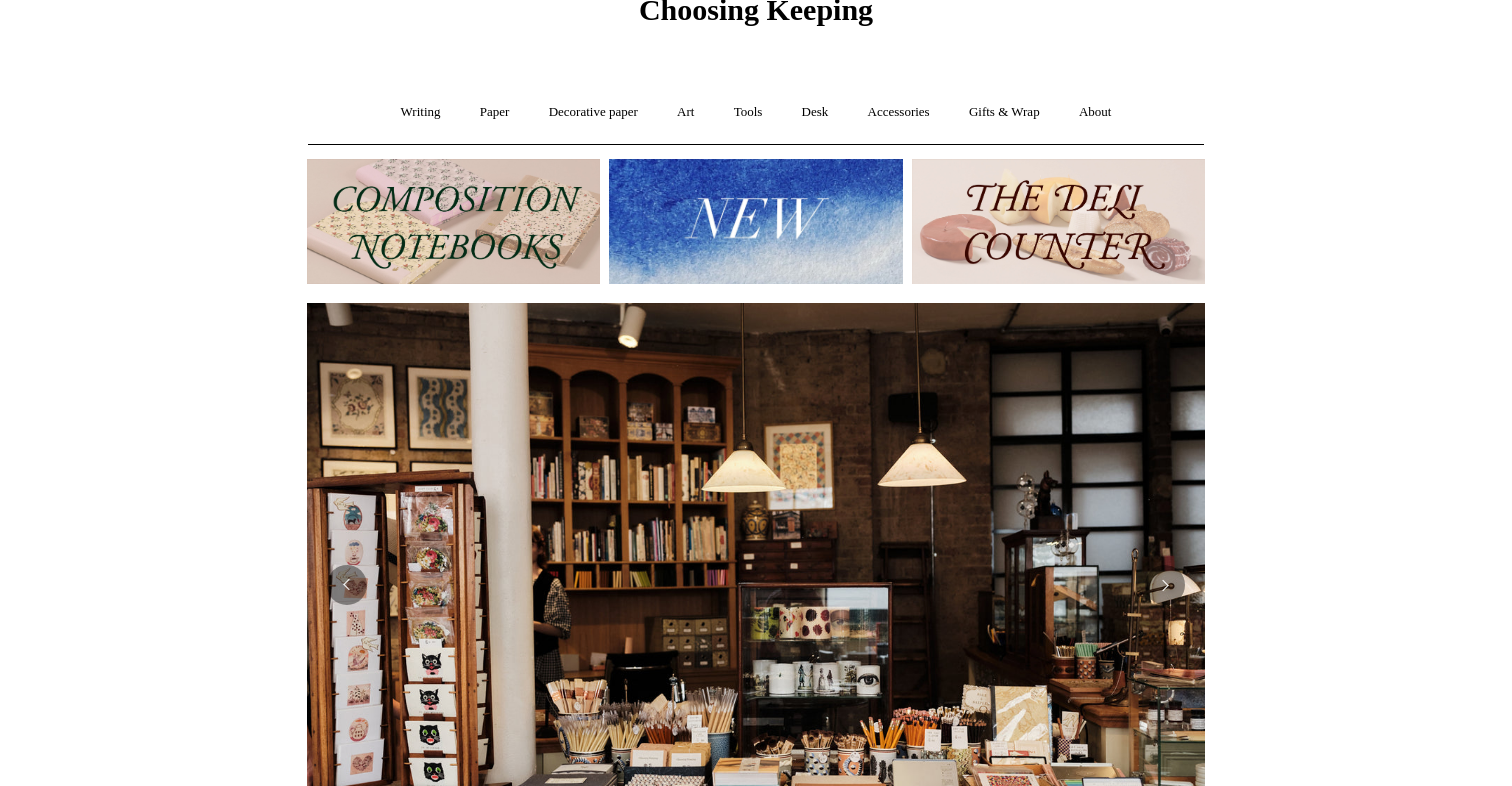 scroll, scrollTop: 0, scrollLeft: 0, axis: both 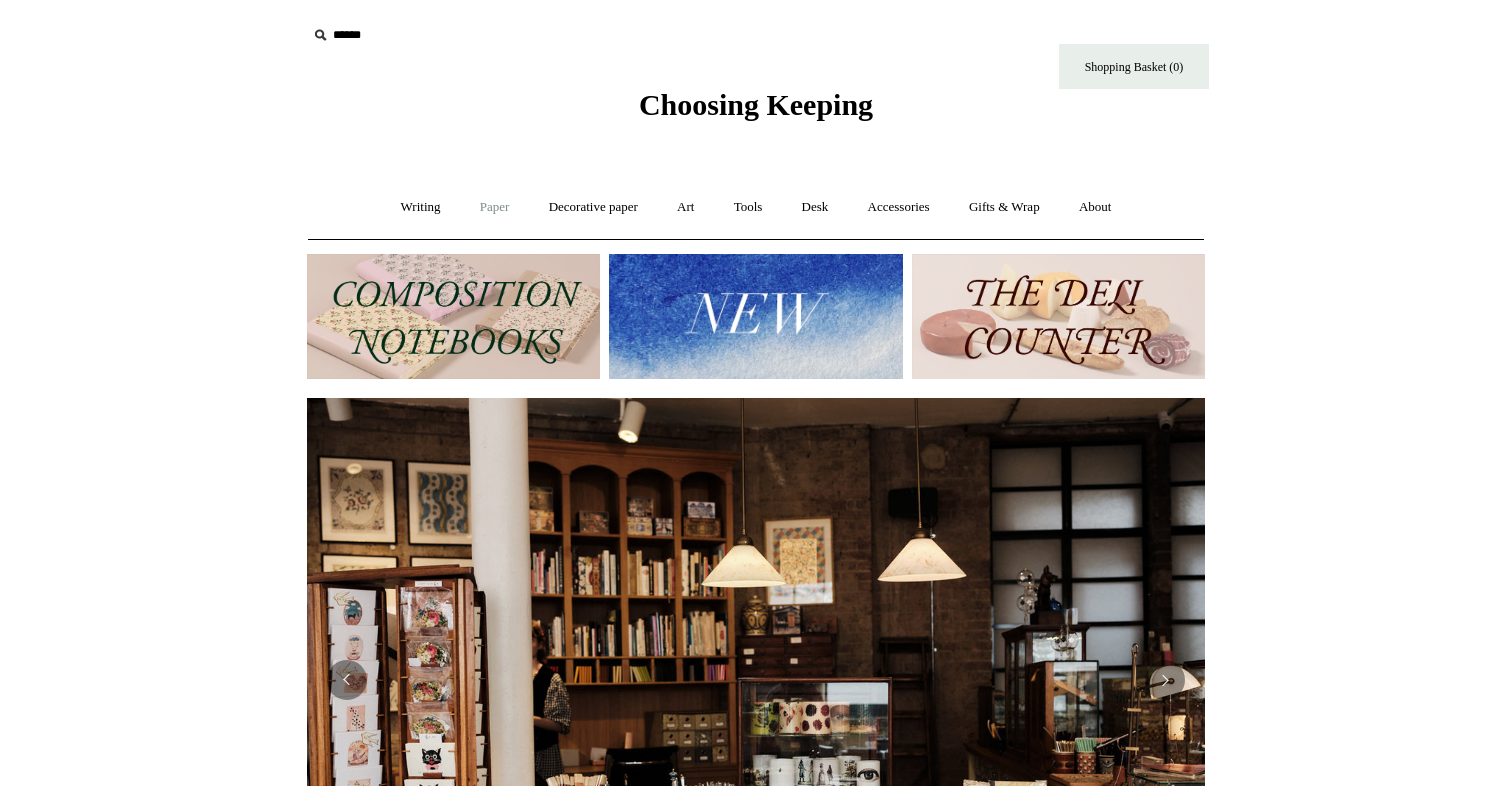 click on "Paper +" at bounding box center (495, 207) 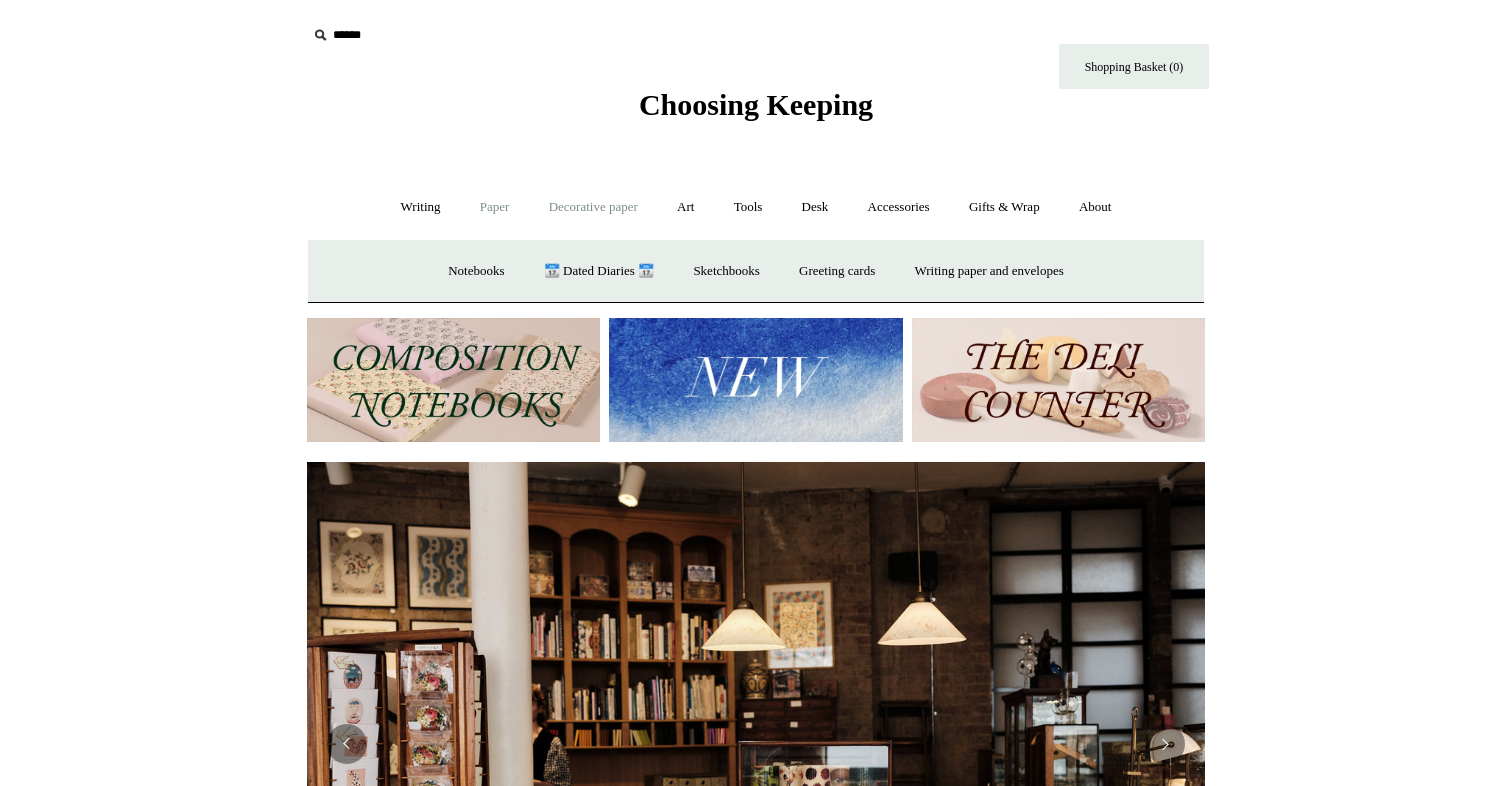 click on "Decorative paper +" at bounding box center (593, 207) 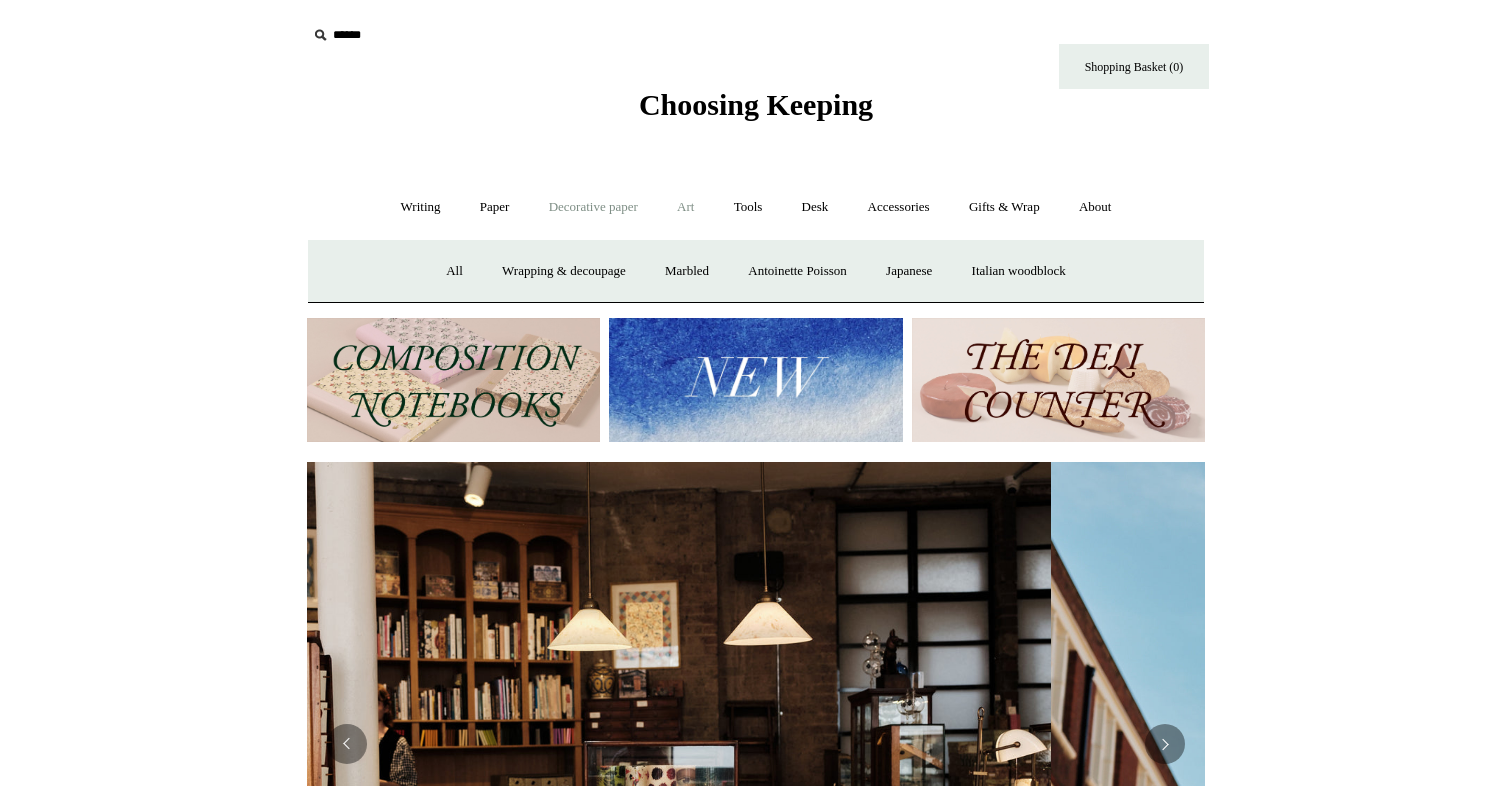 click on "Art +" at bounding box center (685, 207) 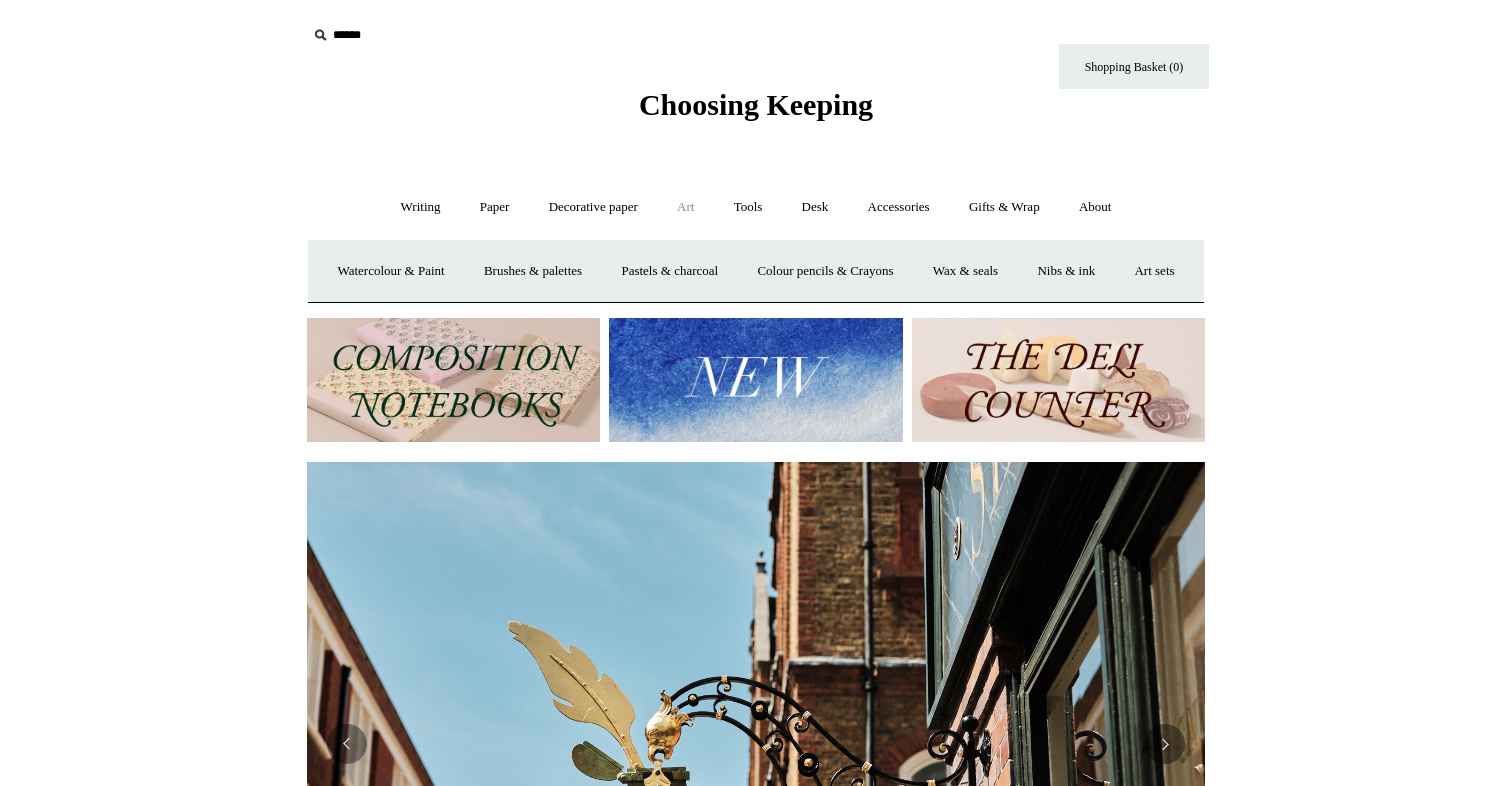 scroll, scrollTop: 0, scrollLeft: 898, axis: horizontal 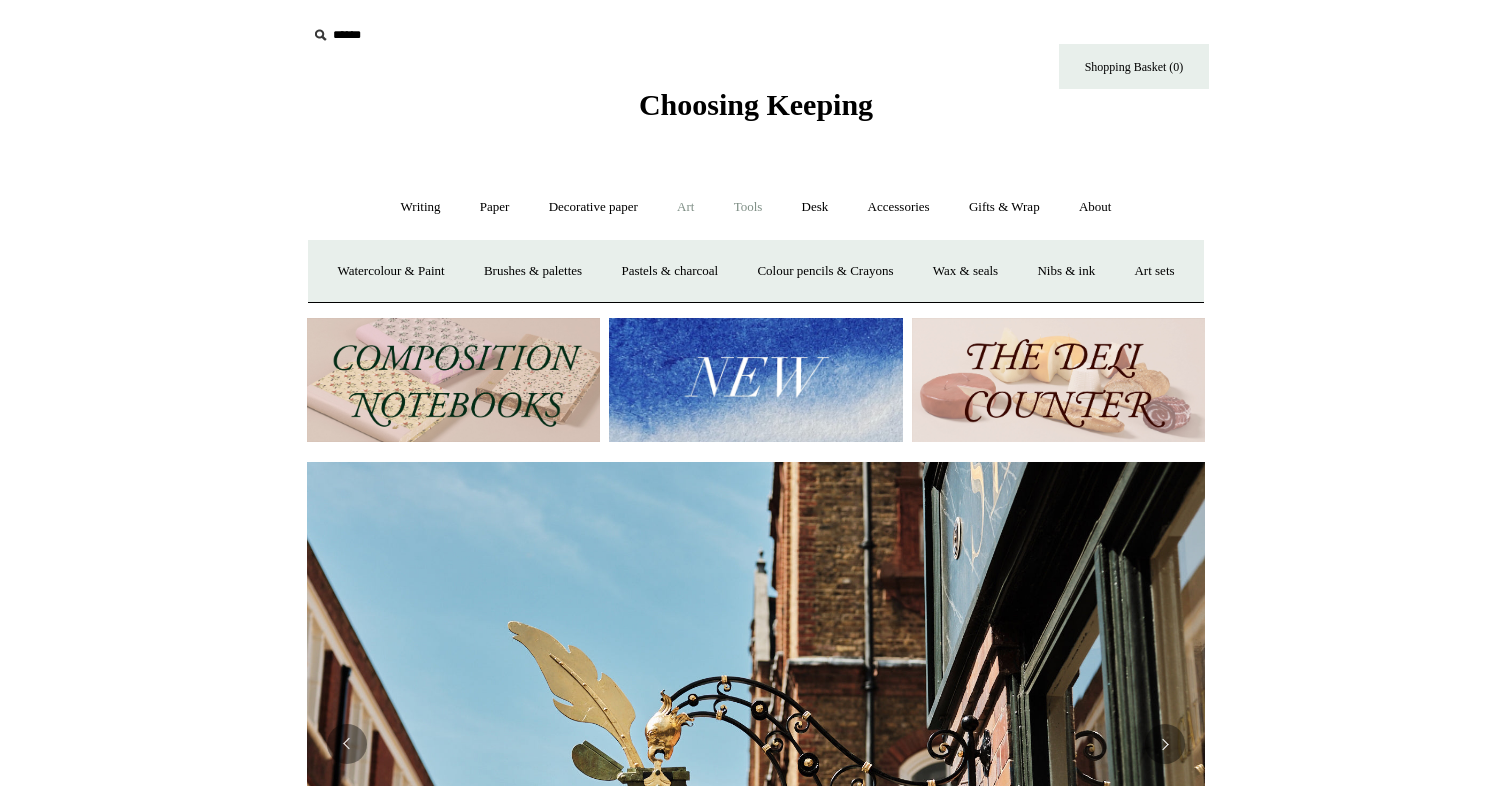 click on "Tools +" at bounding box center [748, 207] 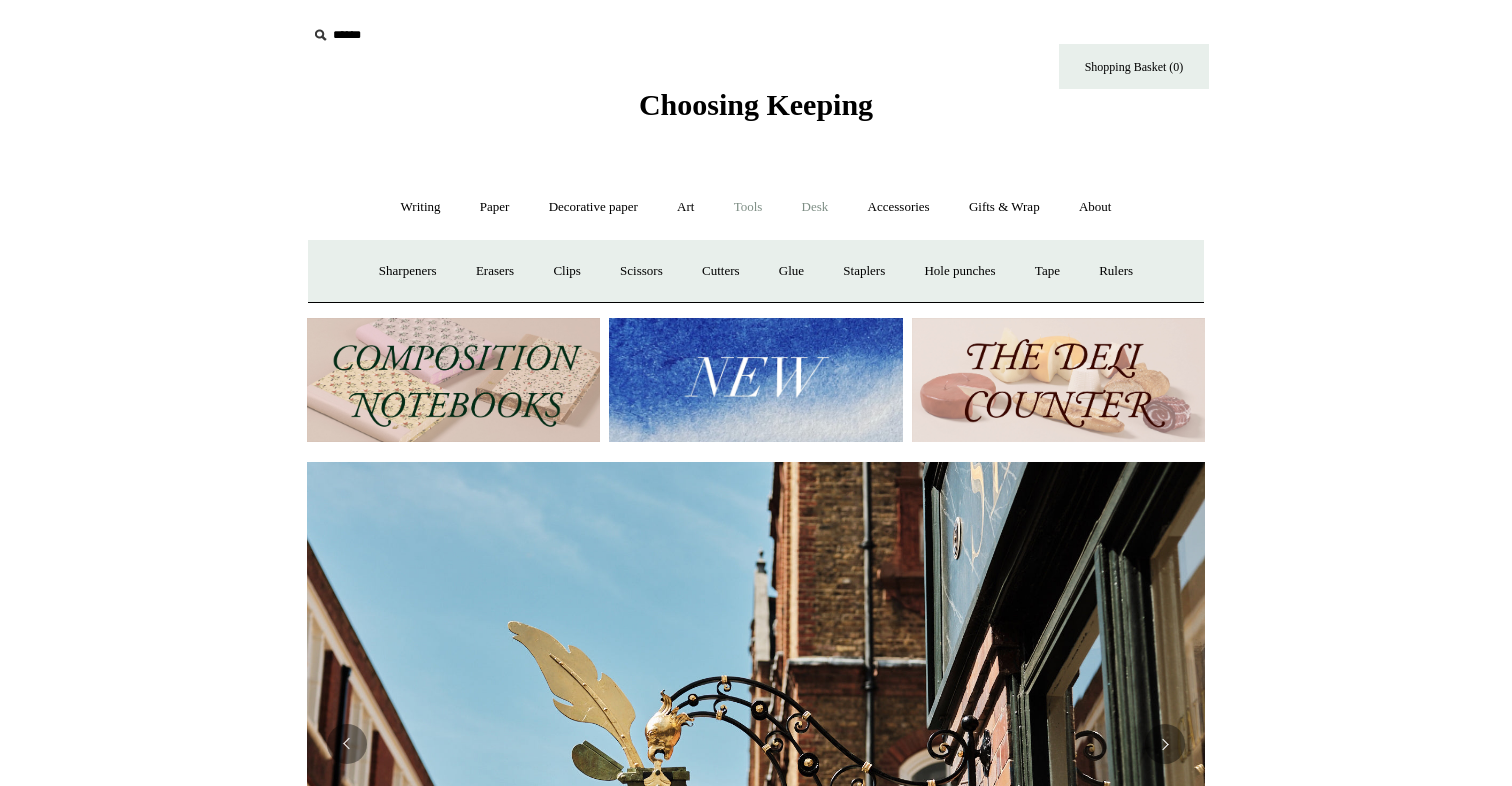 click on "Desk +" at bounding box center [815, 207] 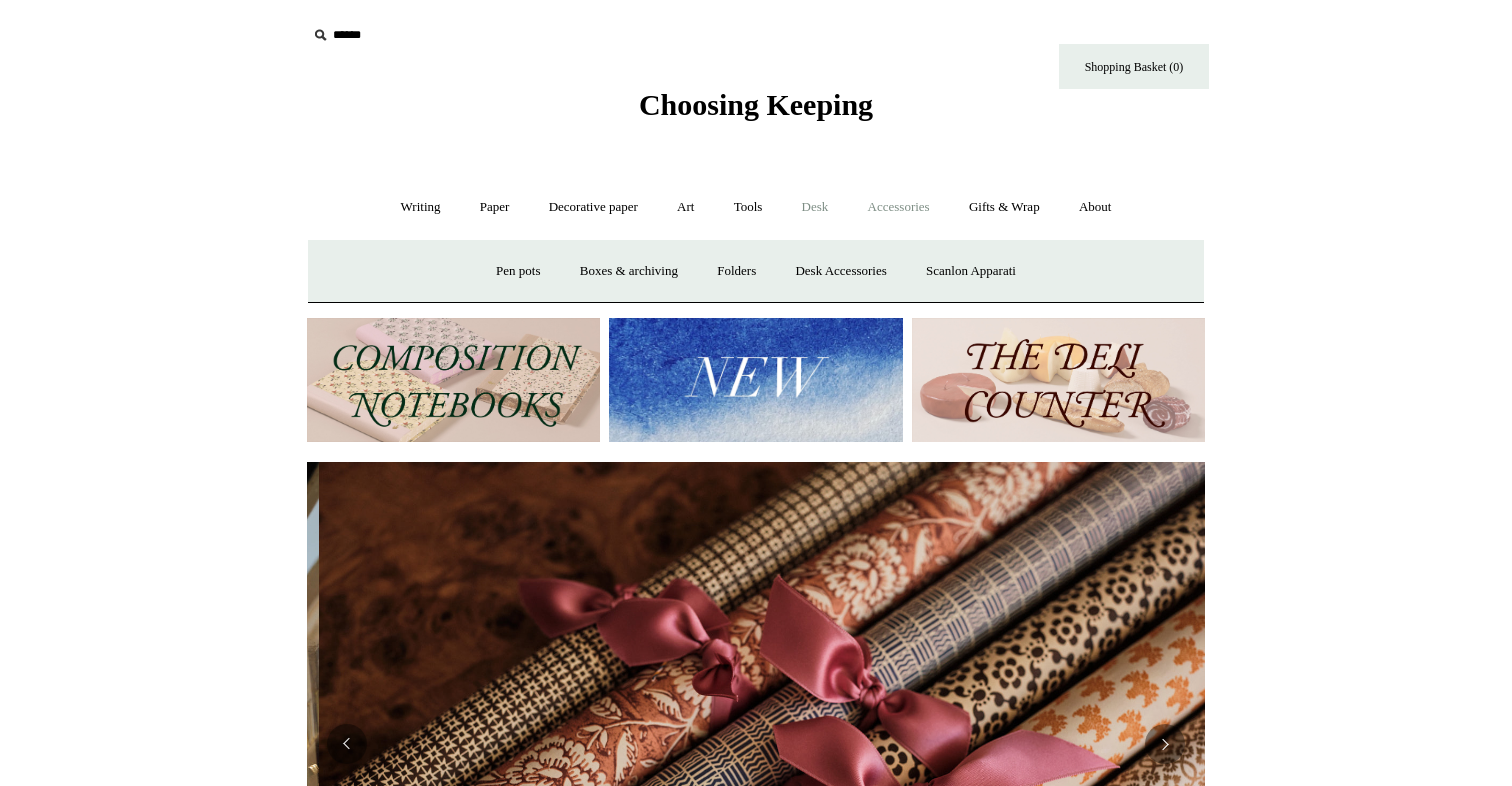 scroll, scrollTop: 0, scrollLeft: 1796, axis: horizontal 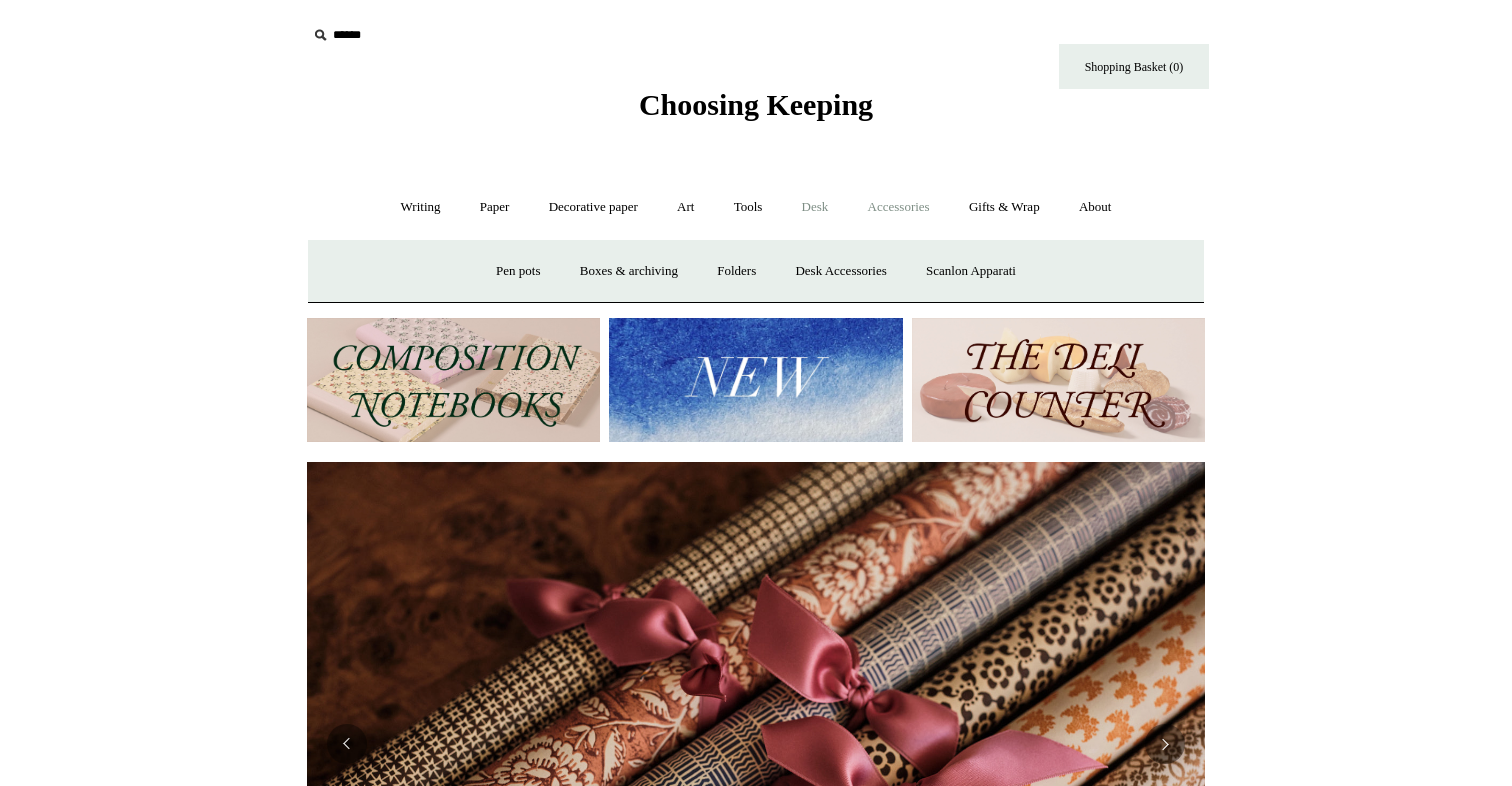 click on "Accessories +" at bounding box center (899, 207) 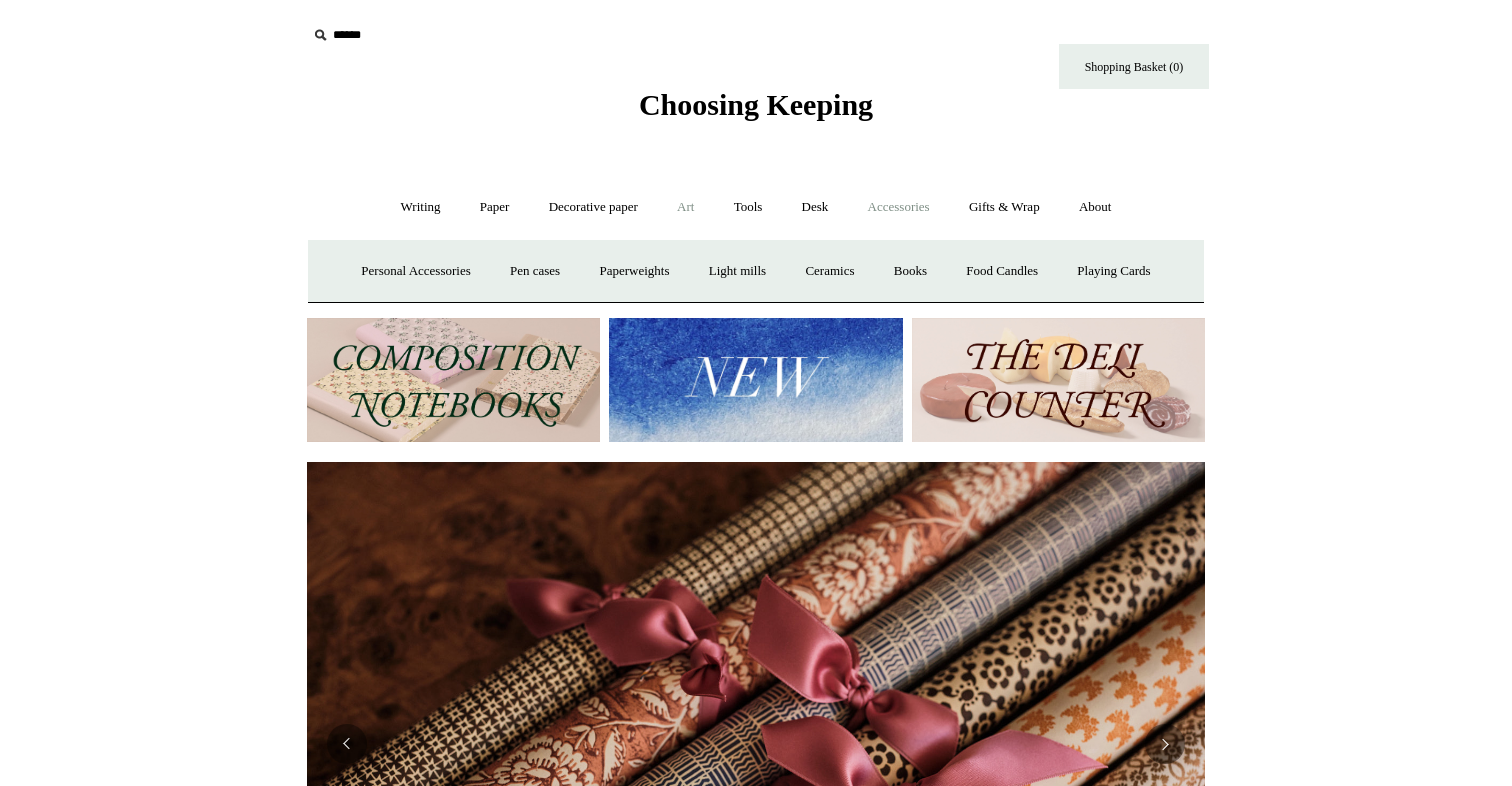 click on "Art +" at bounding box center [685, 207] 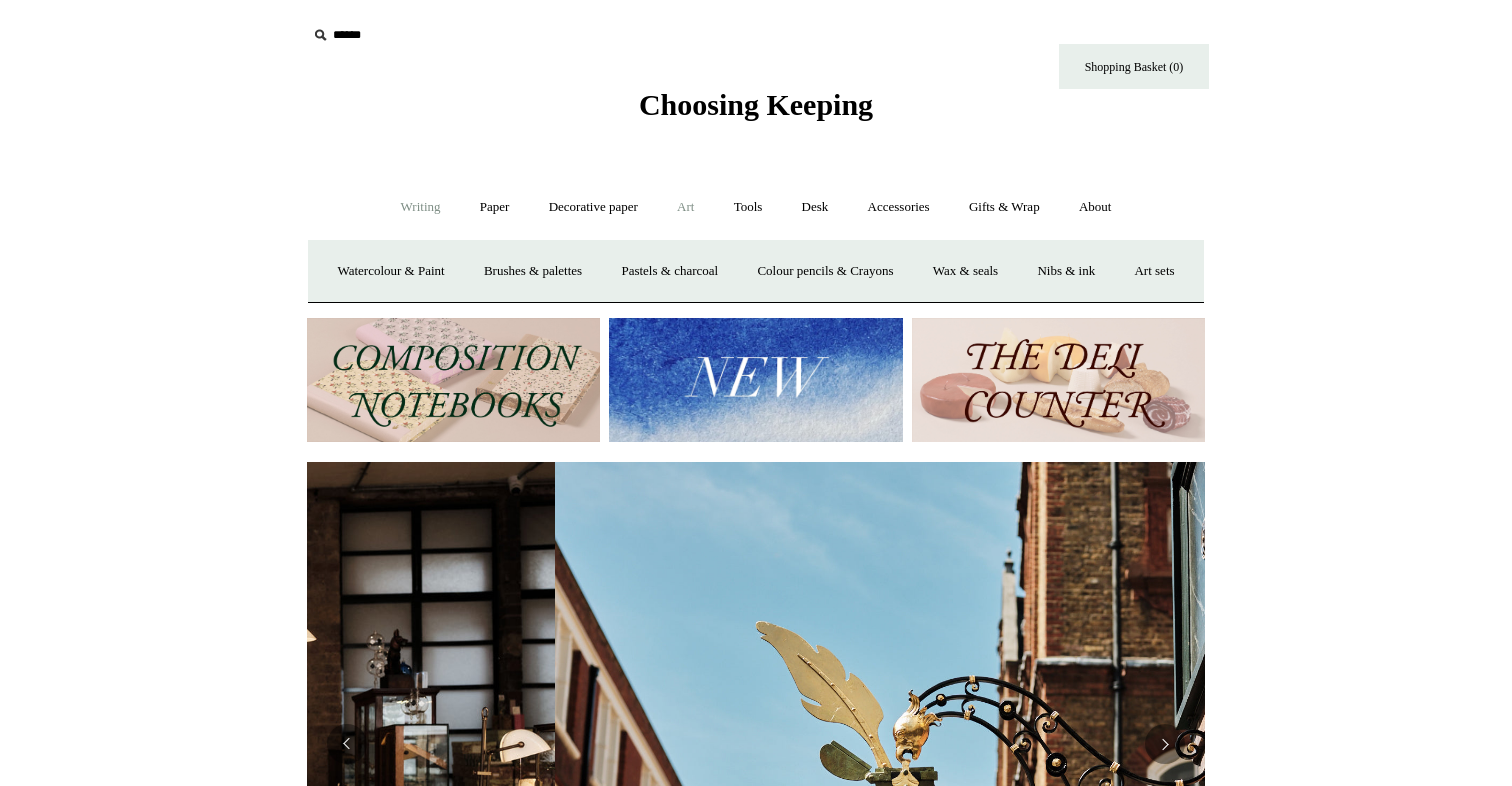 scroll, scrollTop: 0, scrollLeft: 20, axis: horizontal 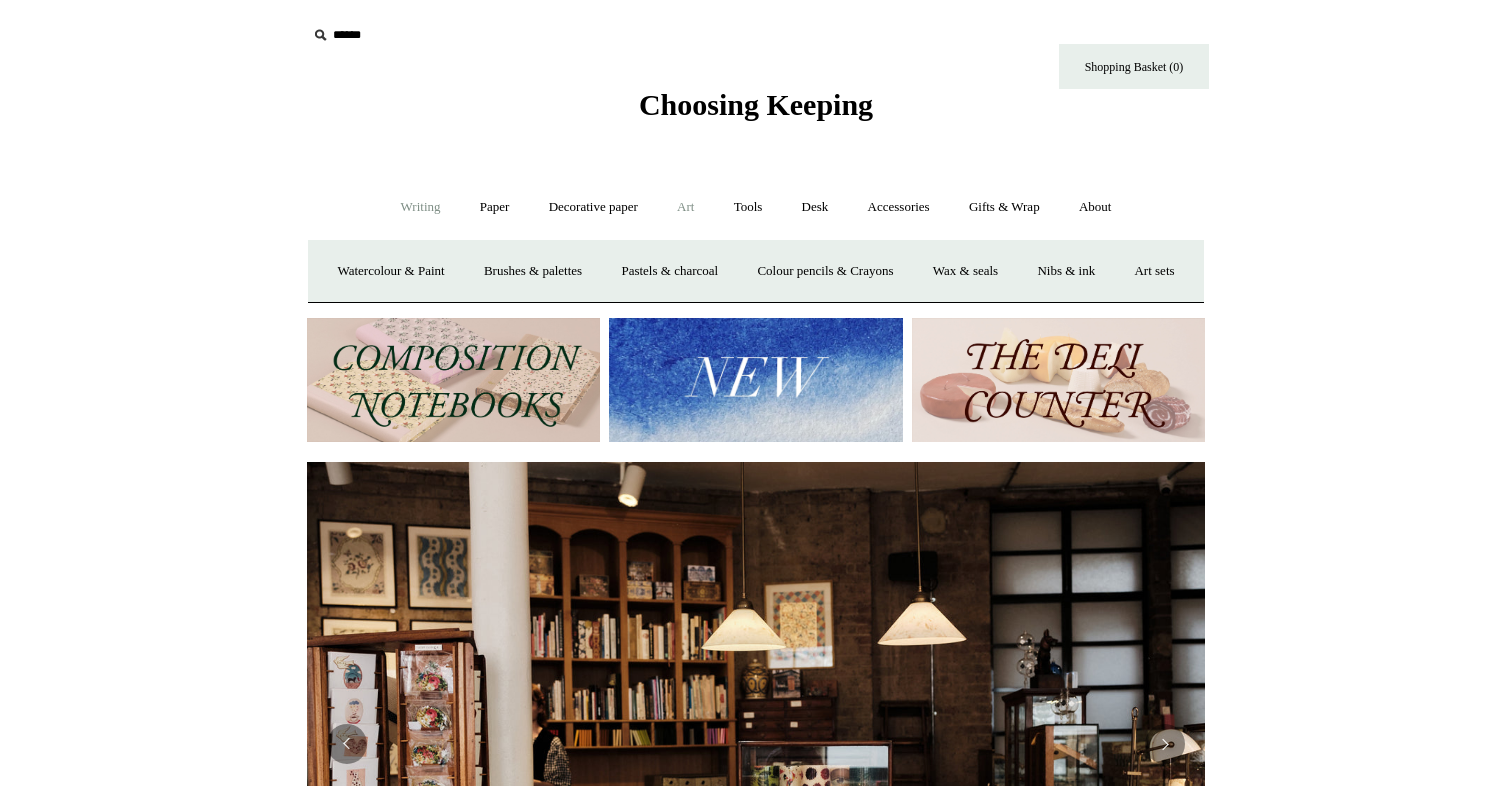 click on "Writing +" at bounding box center (421, 207) 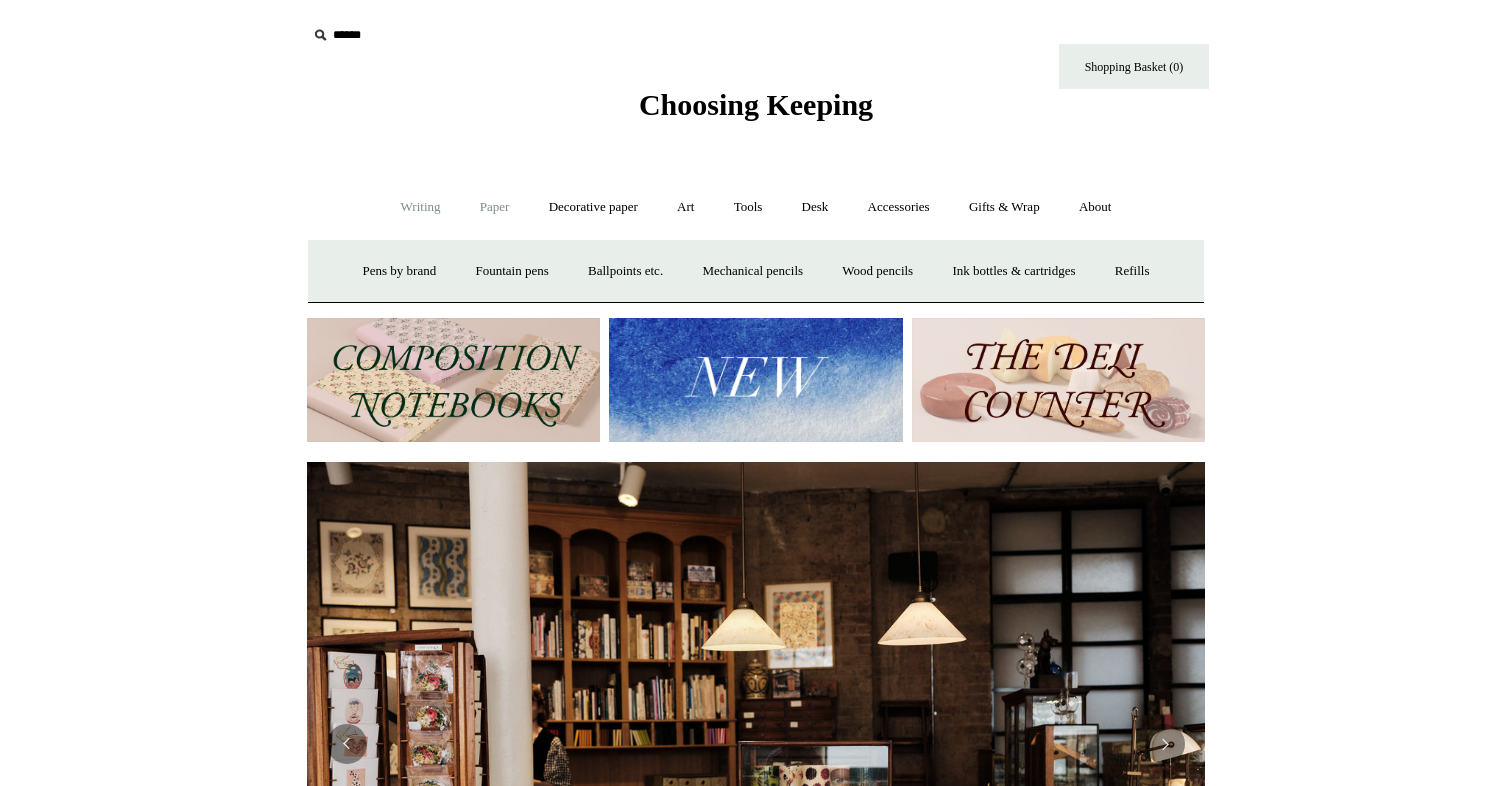 scroll, scrollTop: 0, scrollLeft: 0, axis: both 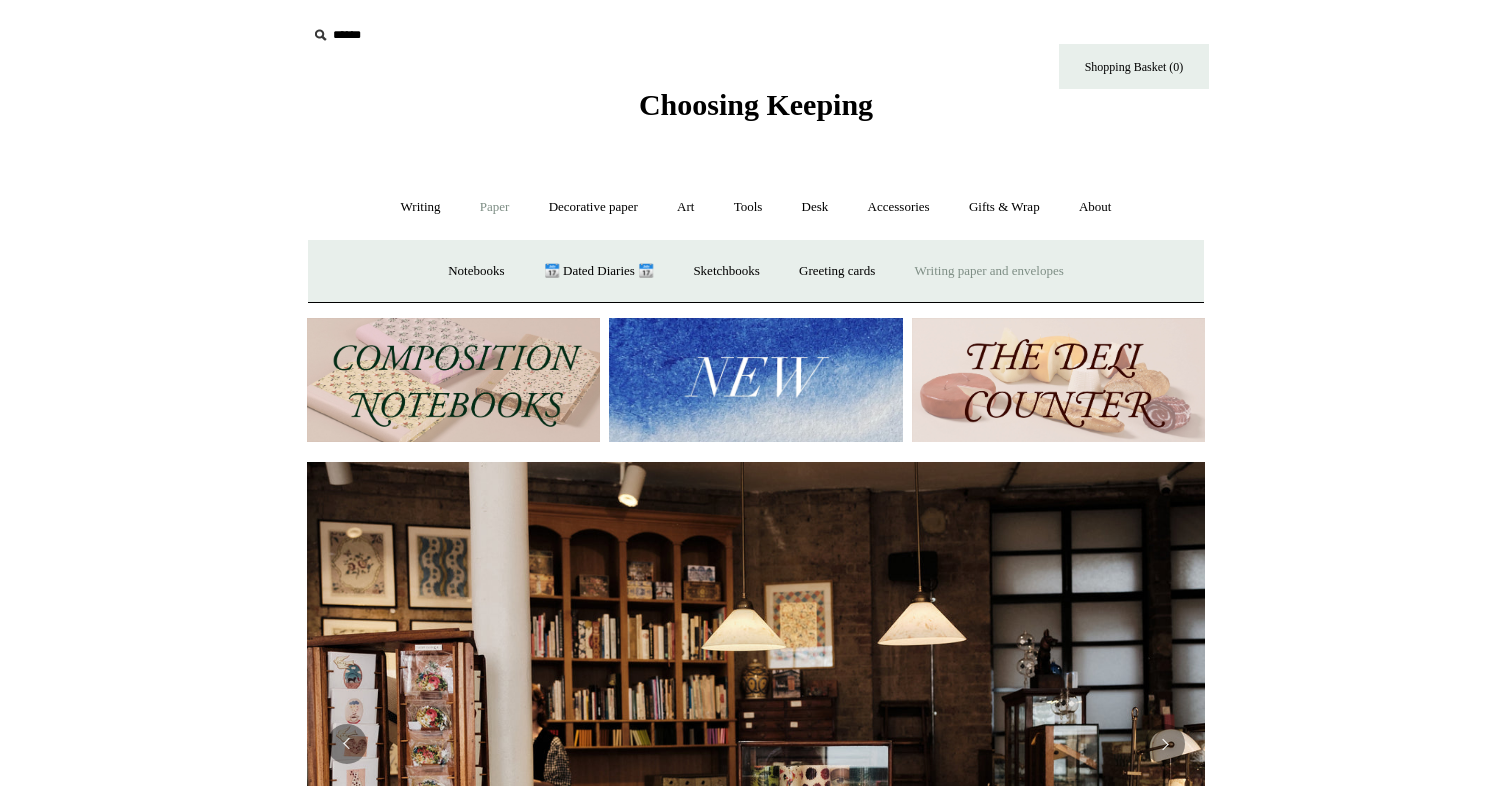 click on "Writing paper and envelopes +" at bounding box center (989, 271) 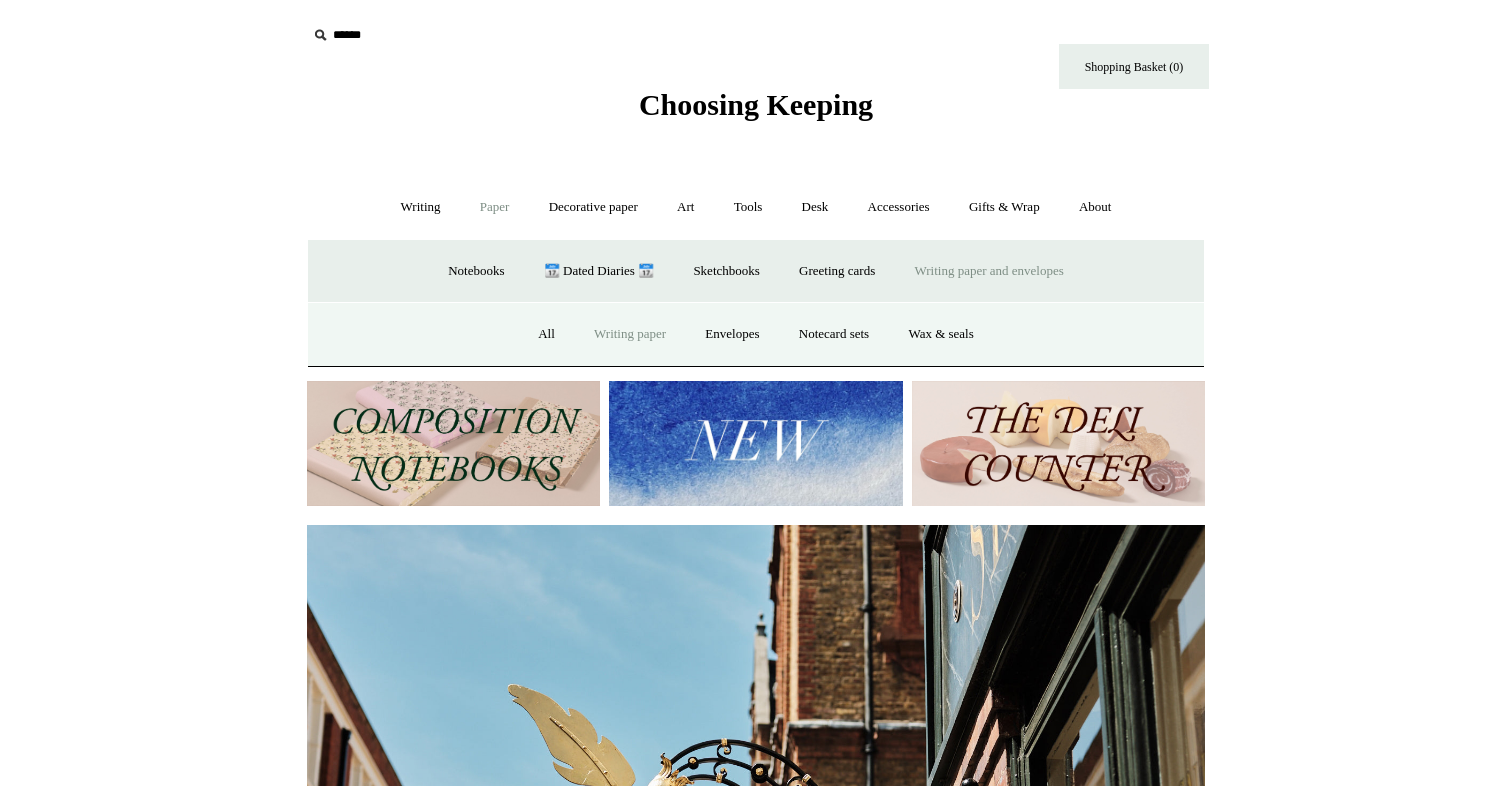 scroll, scrollTop: 0, scrollLeft: 898, axis: horizontal 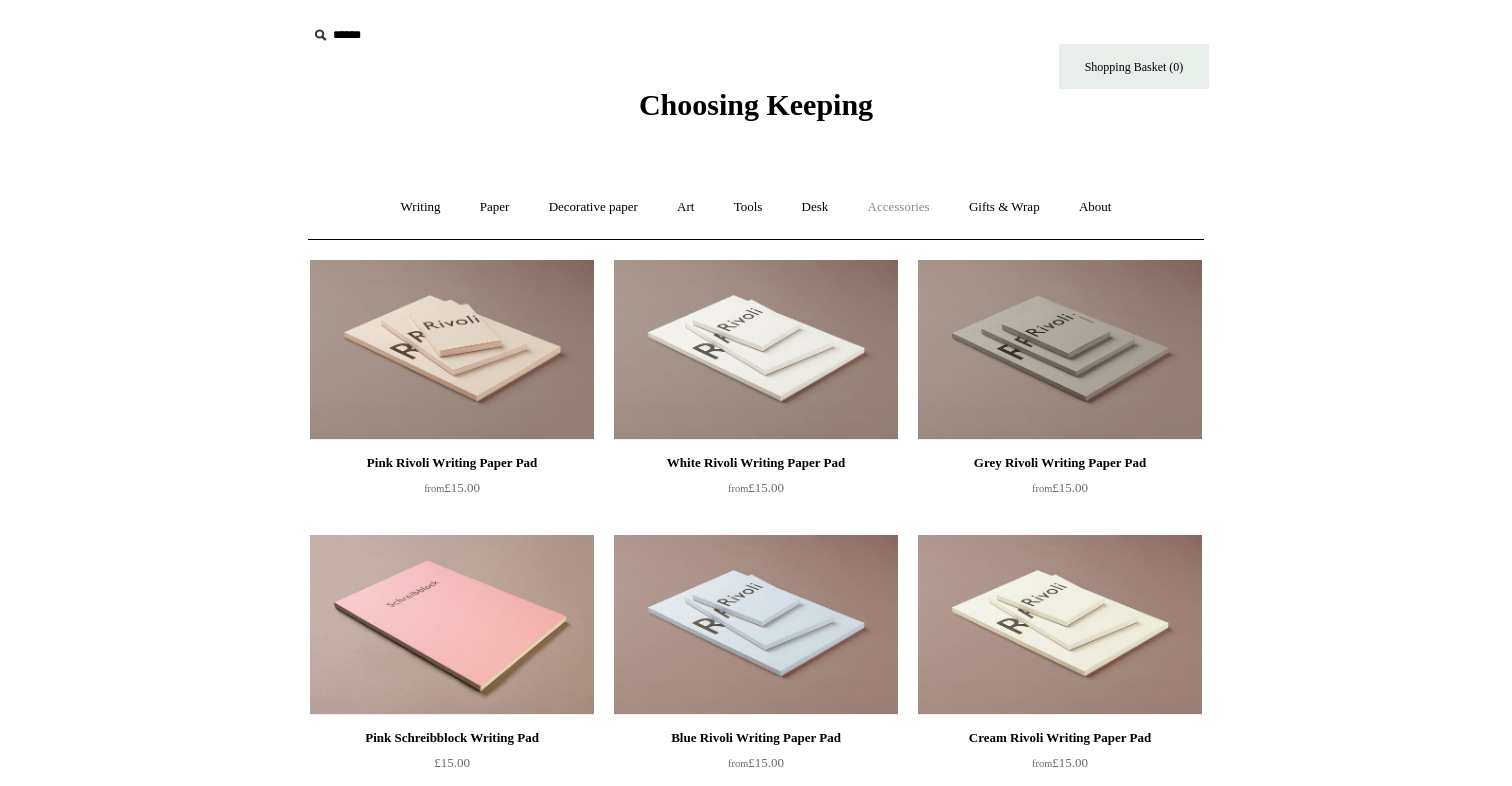 click on "Accessories +" at bounding box center (899, 207) 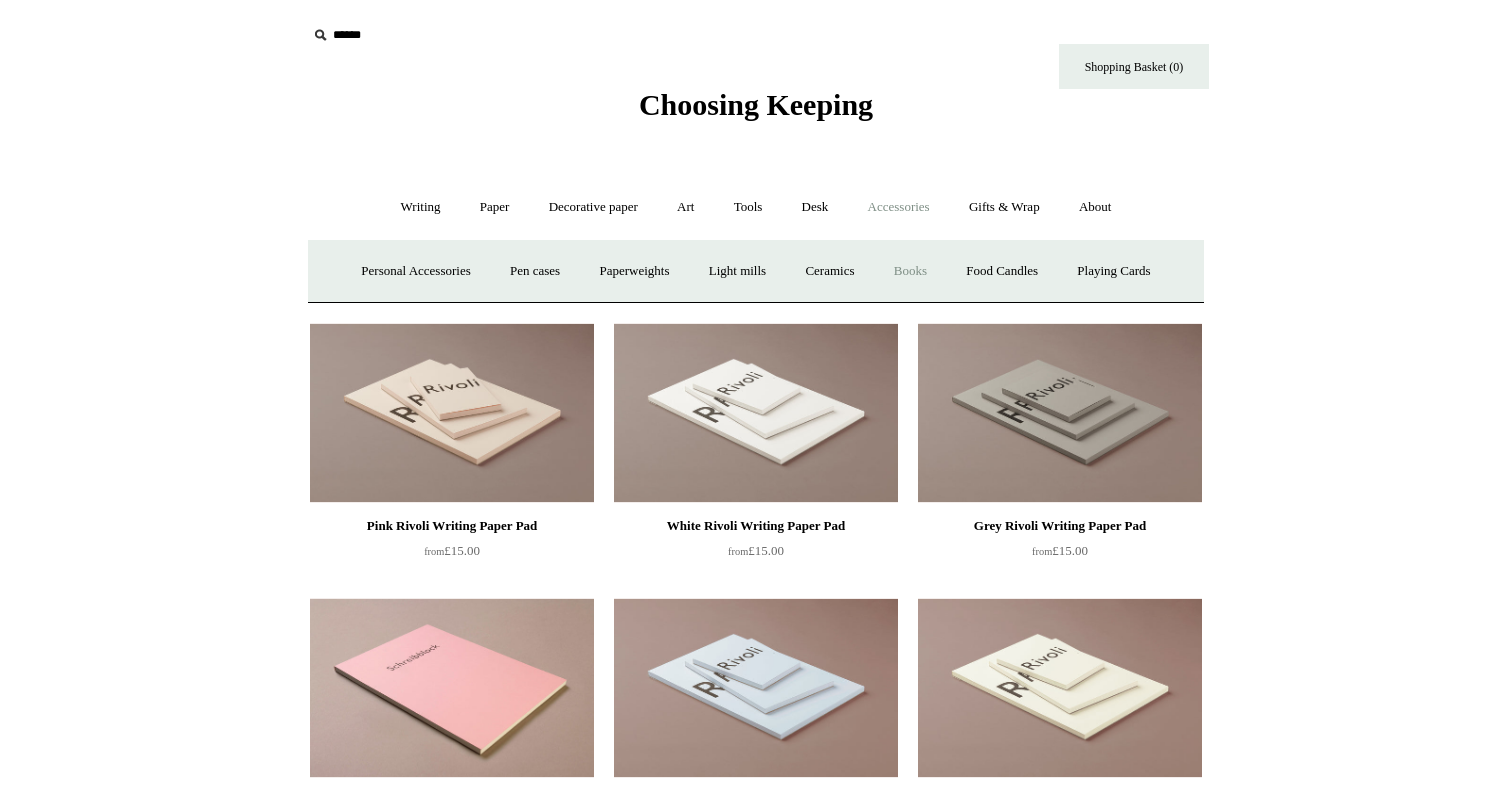 click on "Books" at bounding box center [910, 271] 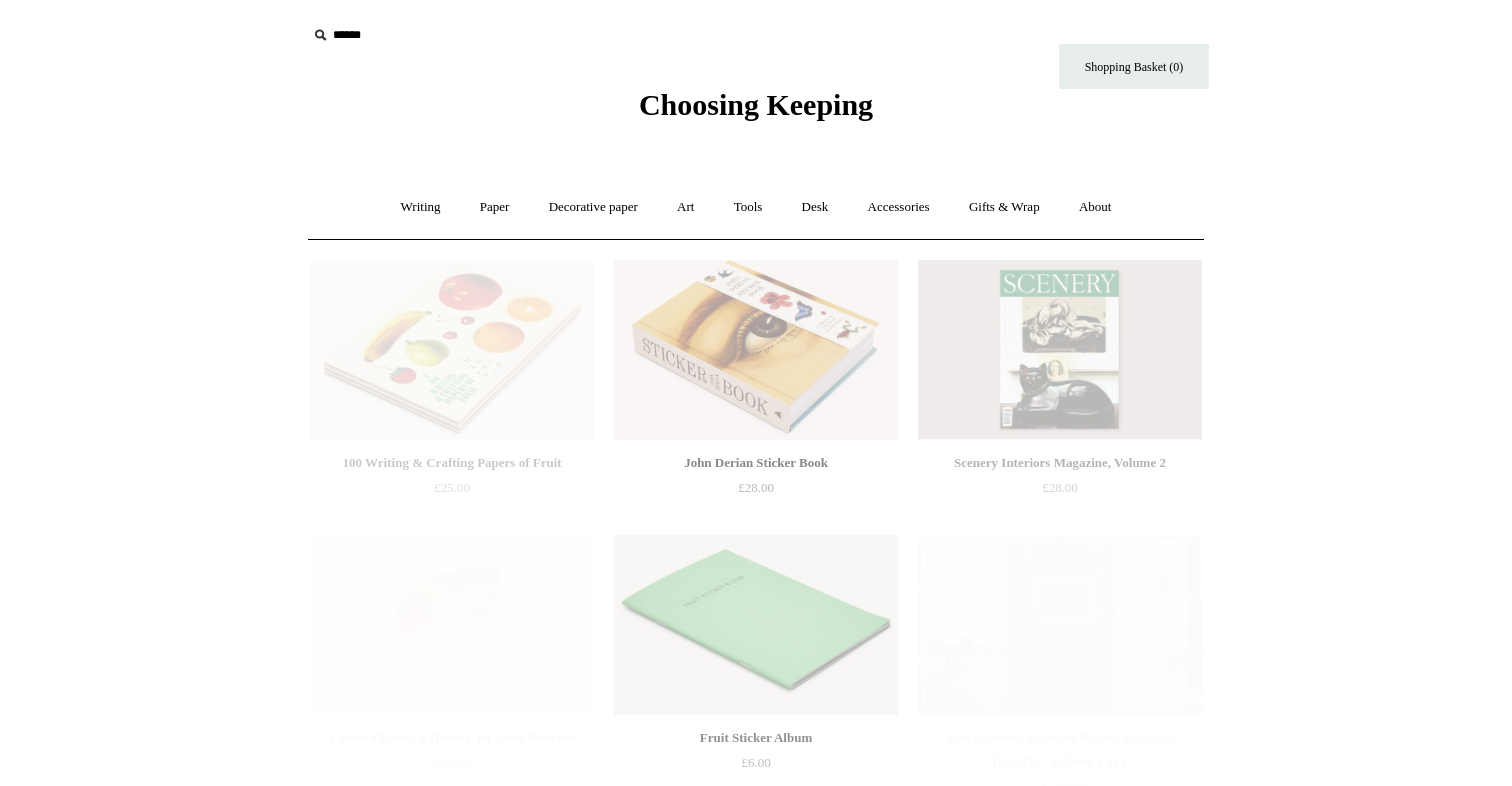 scroll, scrollTop: 0, scrollLeft: 0, axis: both 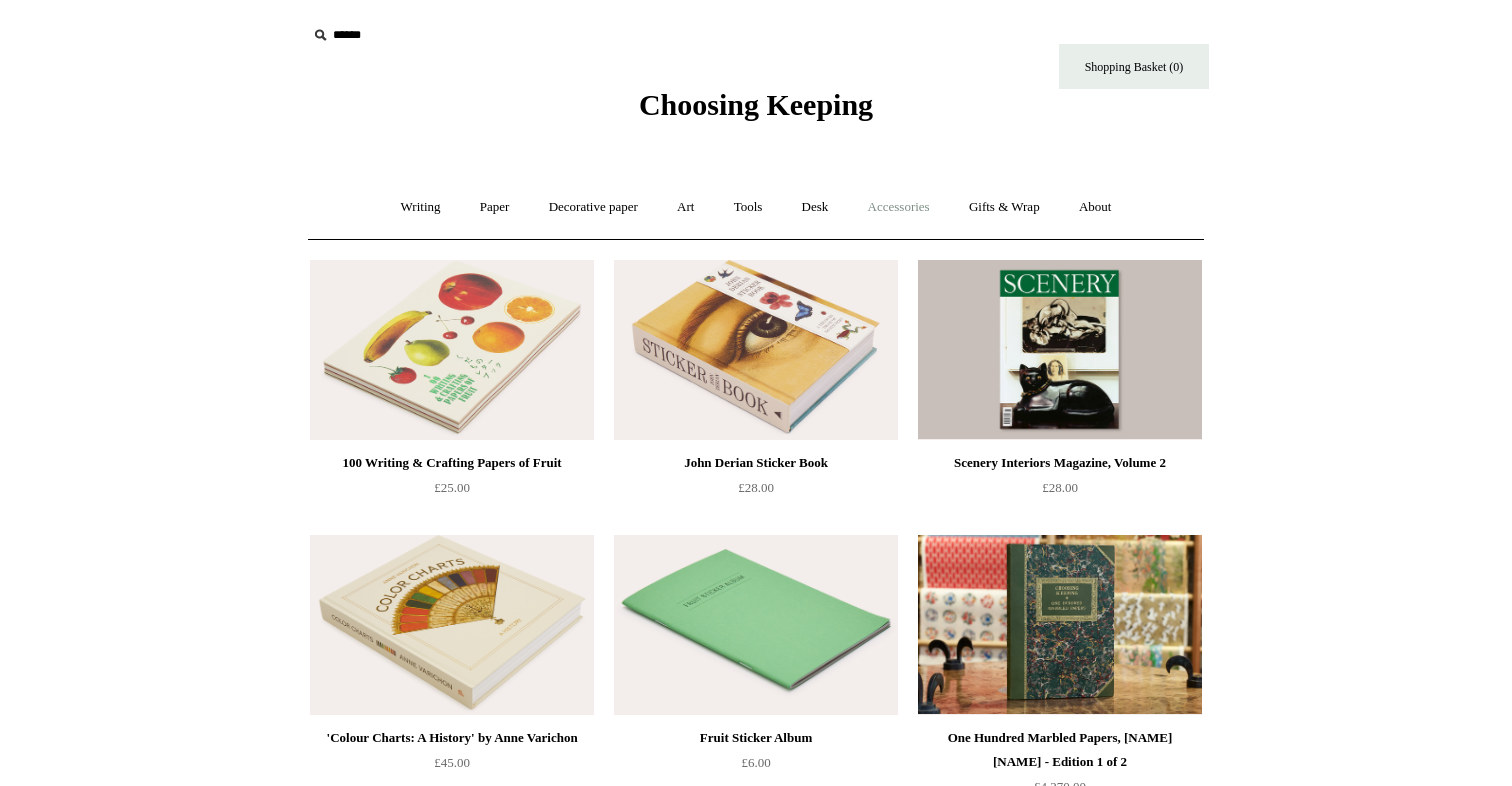 click on "Accessories +" at bounding box center [899, 207] 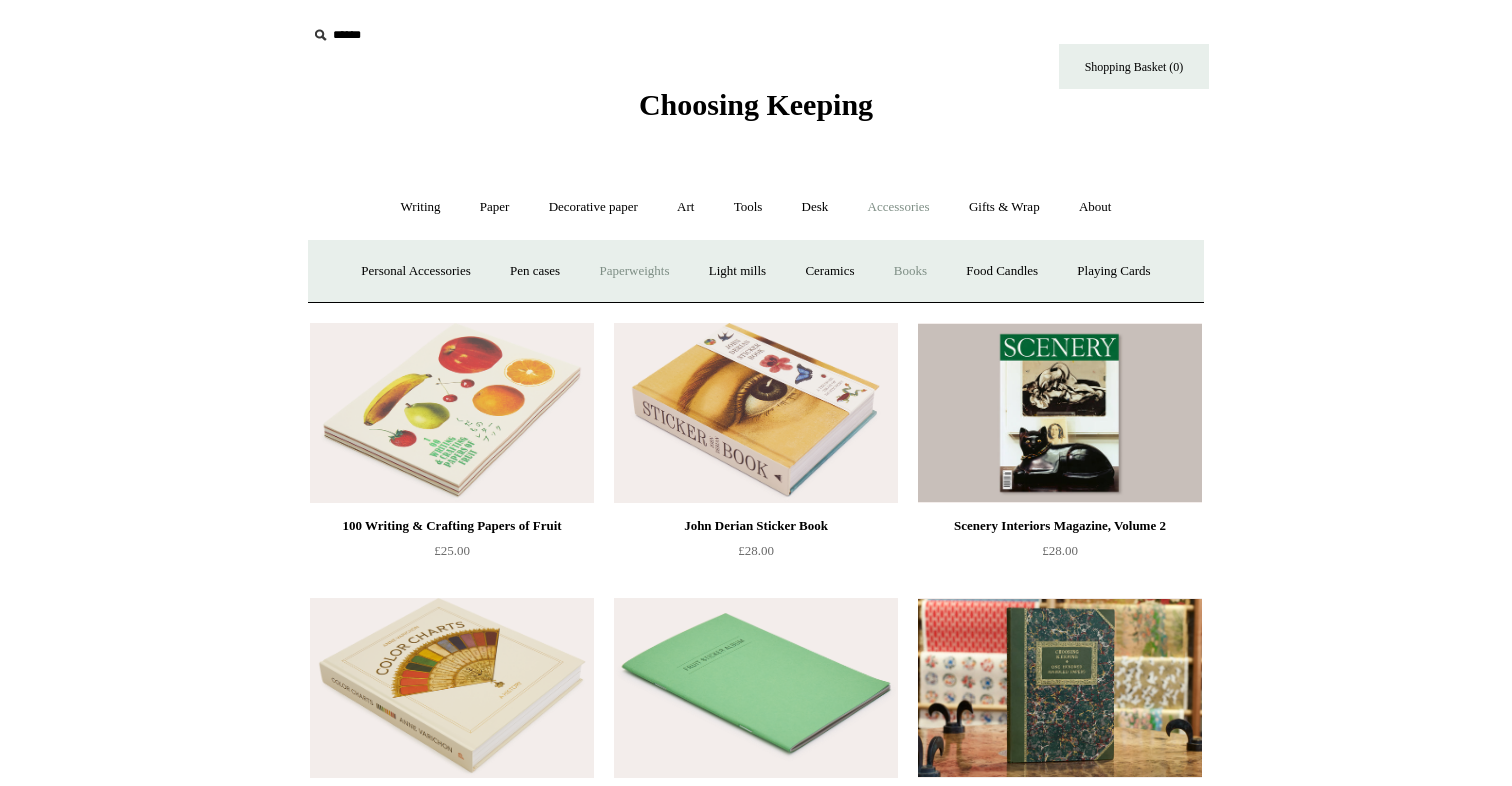 click on "Paperweights +" at bounding box center (634, 271) 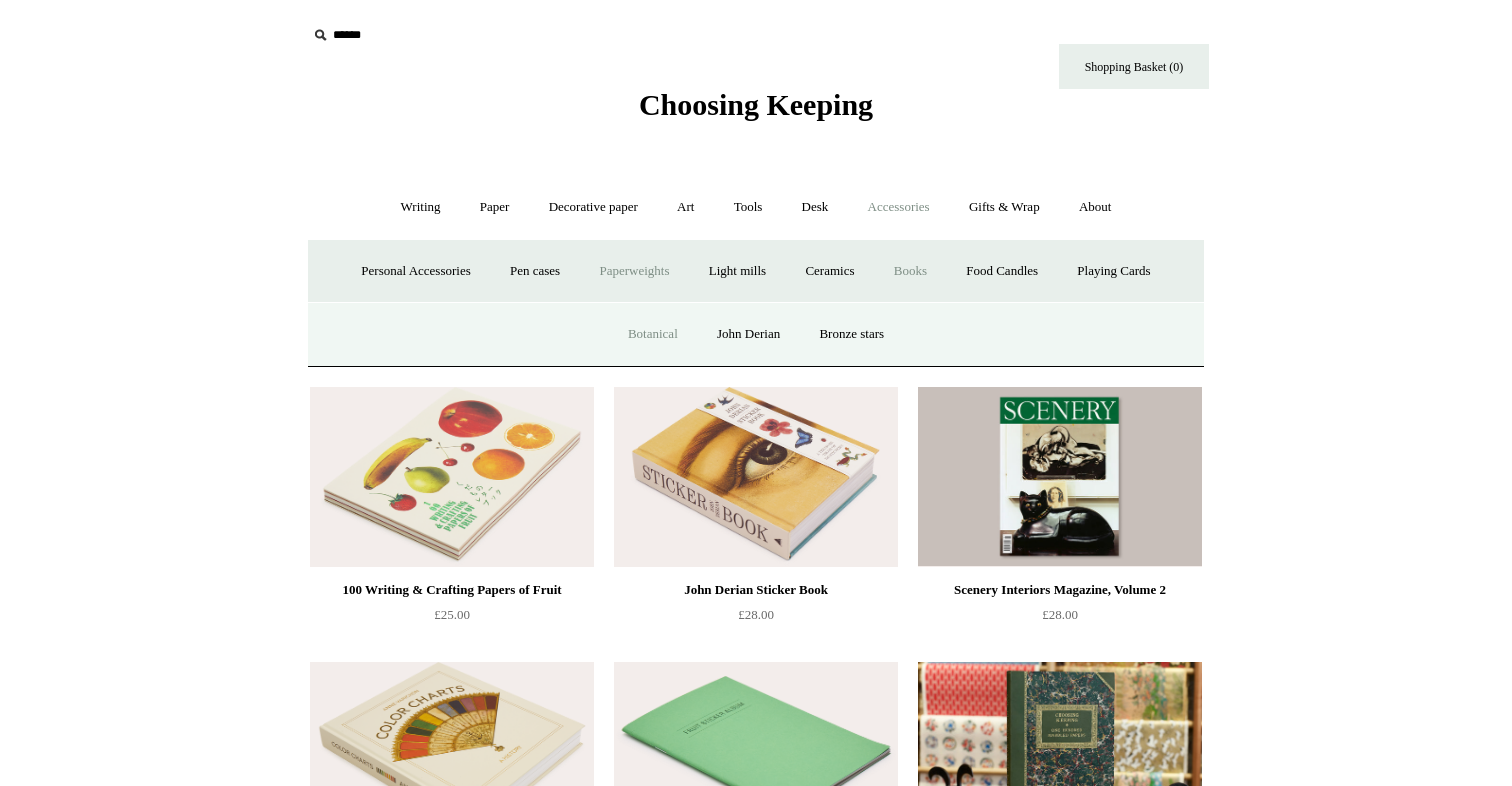 click on "Botanical" at bounding box center (653, 334) 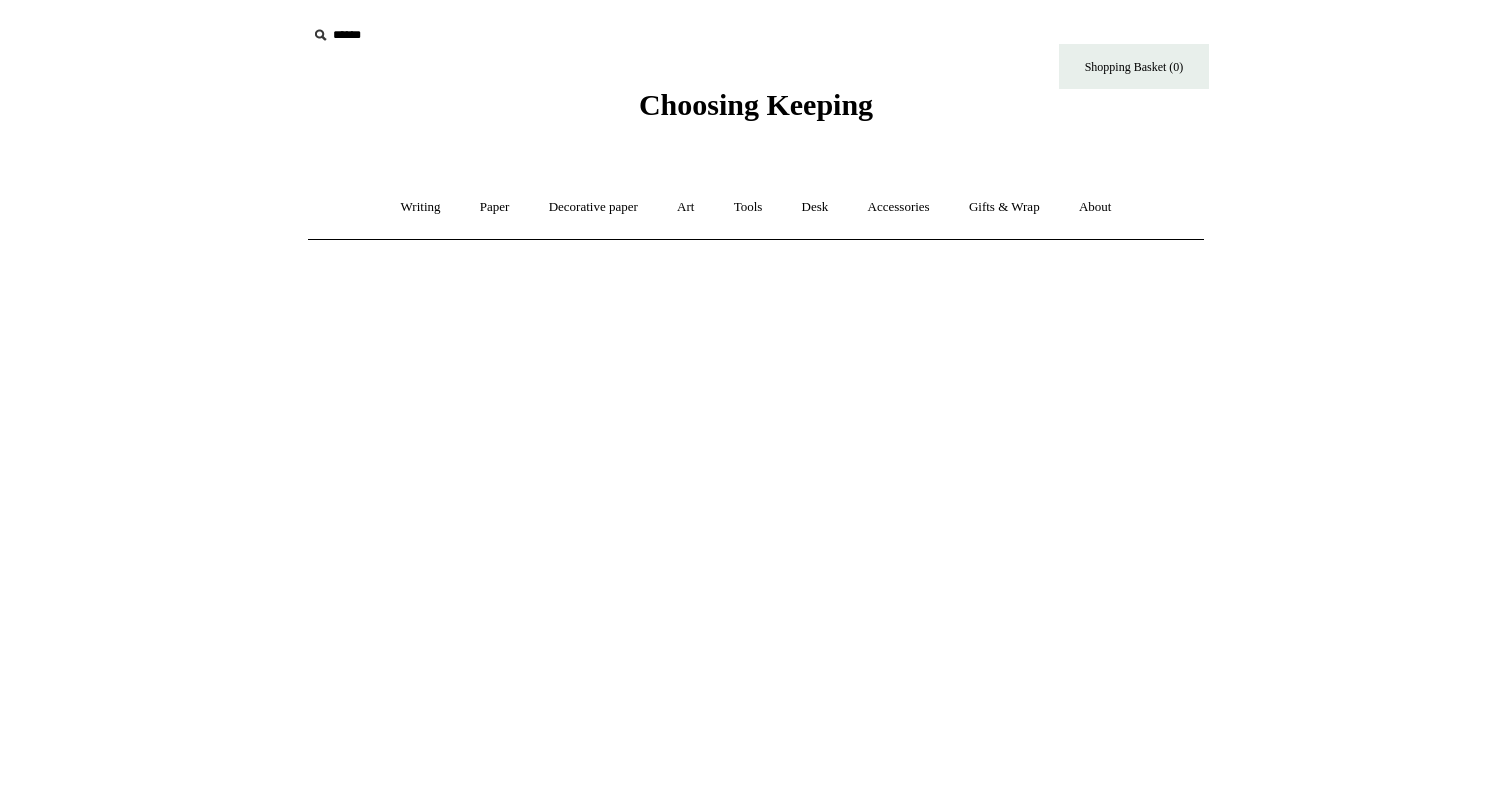 scroll, scrollTop: 0, scrollLeft: 0, axis: both 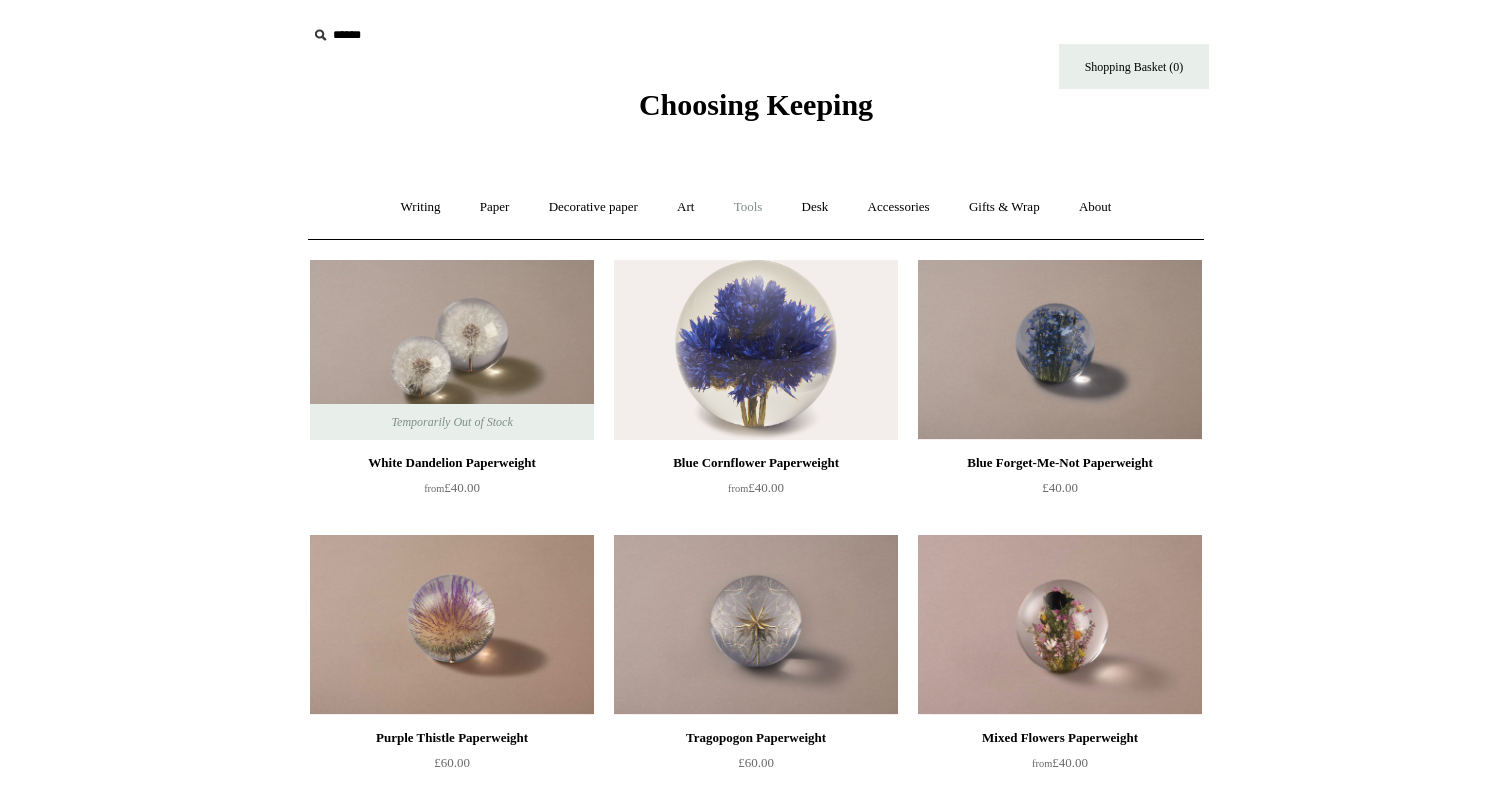click on "Tools +" at bounding box center (748, 207) 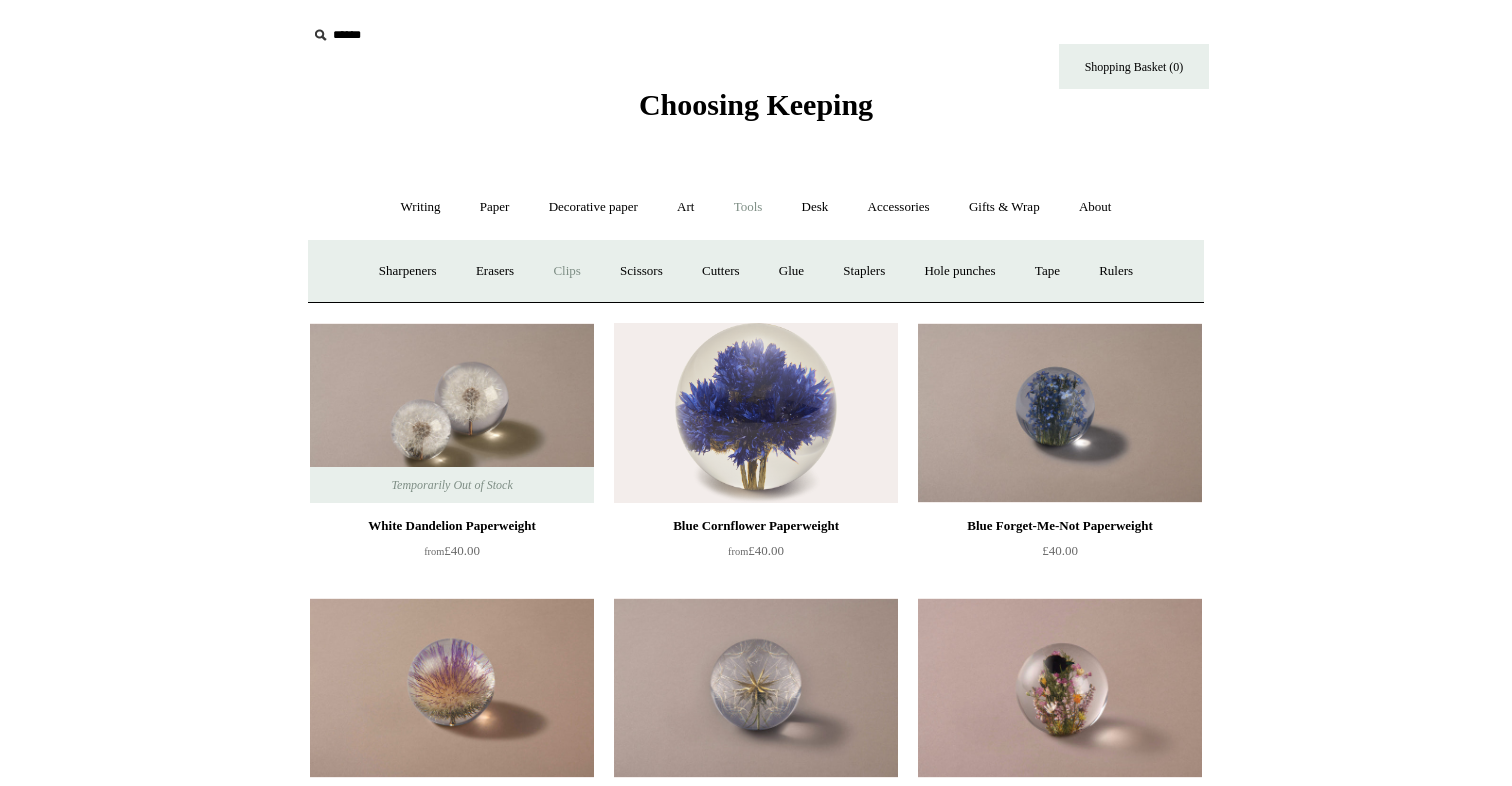 click on "Clips +" at bounding box center (566, 271) 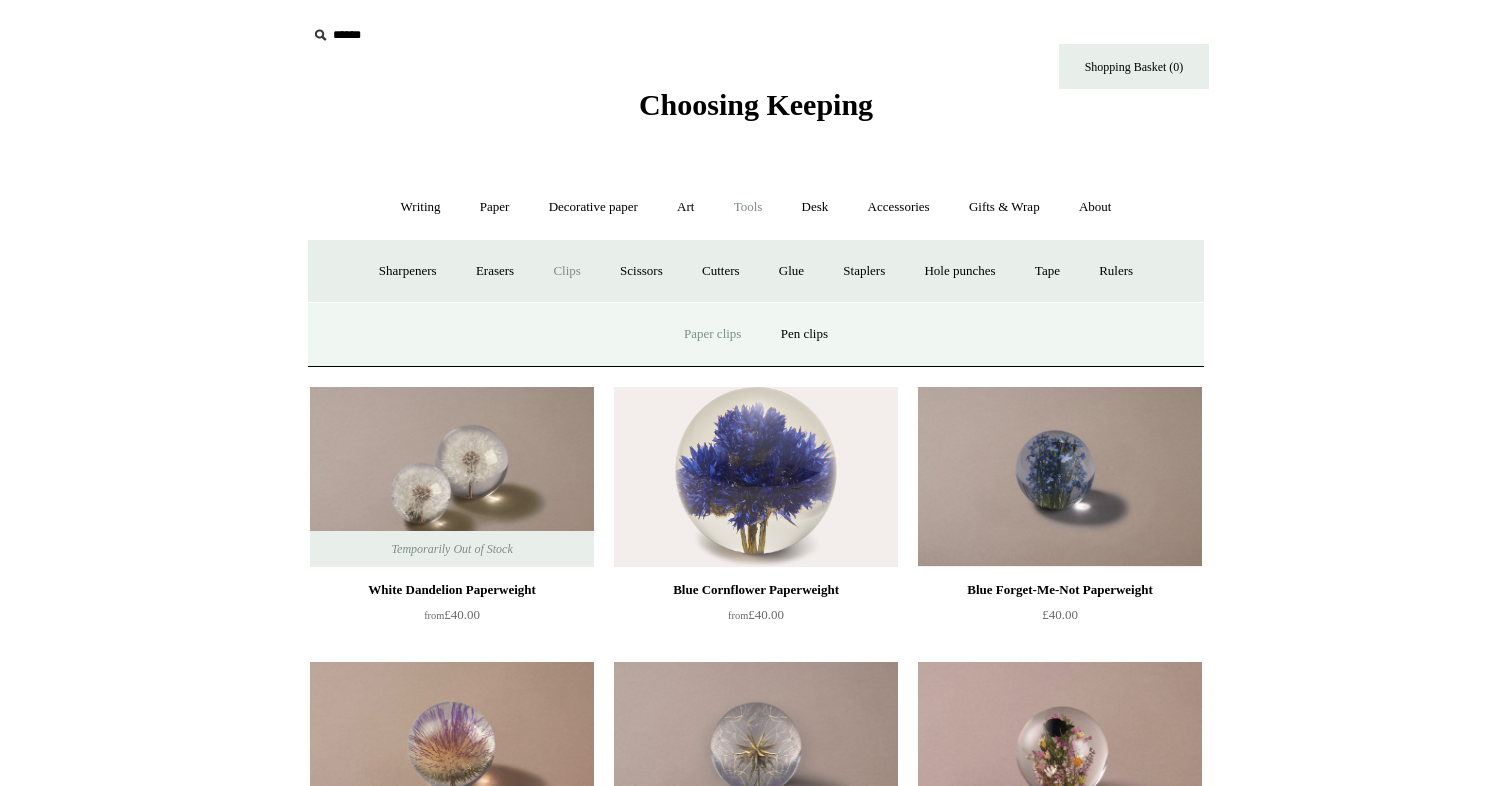 click on "Paper clips" at bounding box center [712, 334] 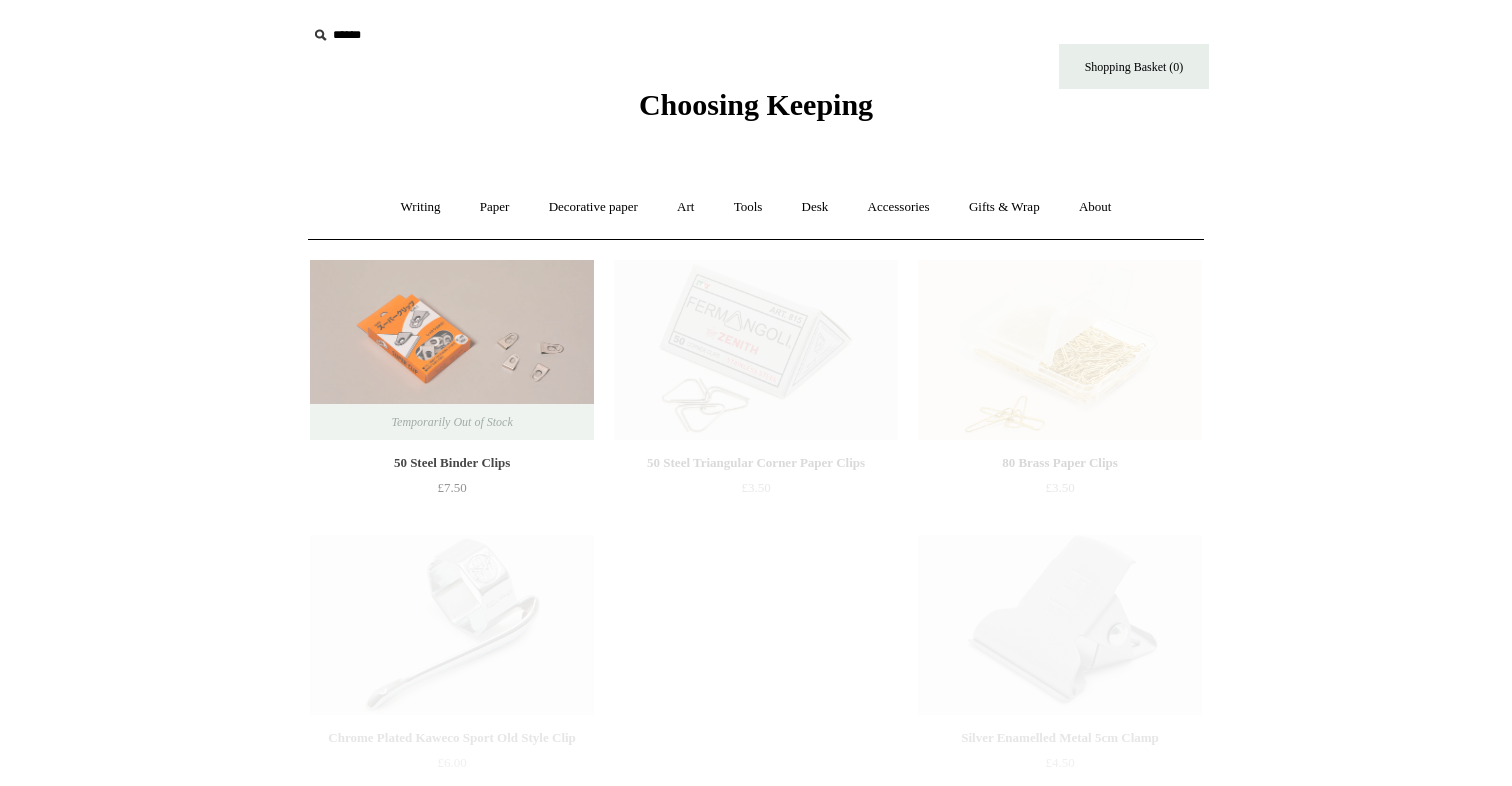 scroll, scrollTop: 0, scrollLeft: 0, axis: both 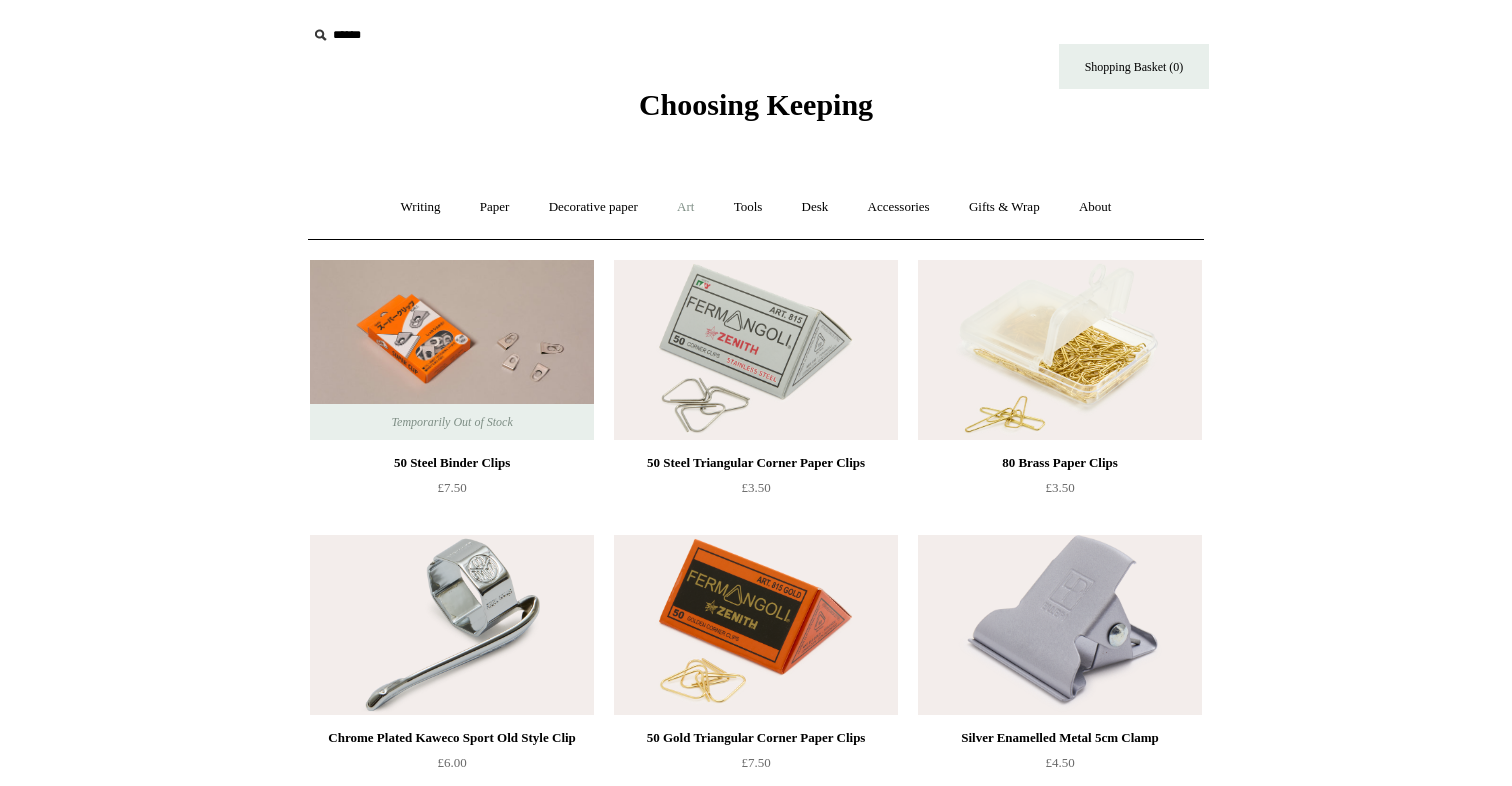 click on "Art +" at bounding box center [685, 207] 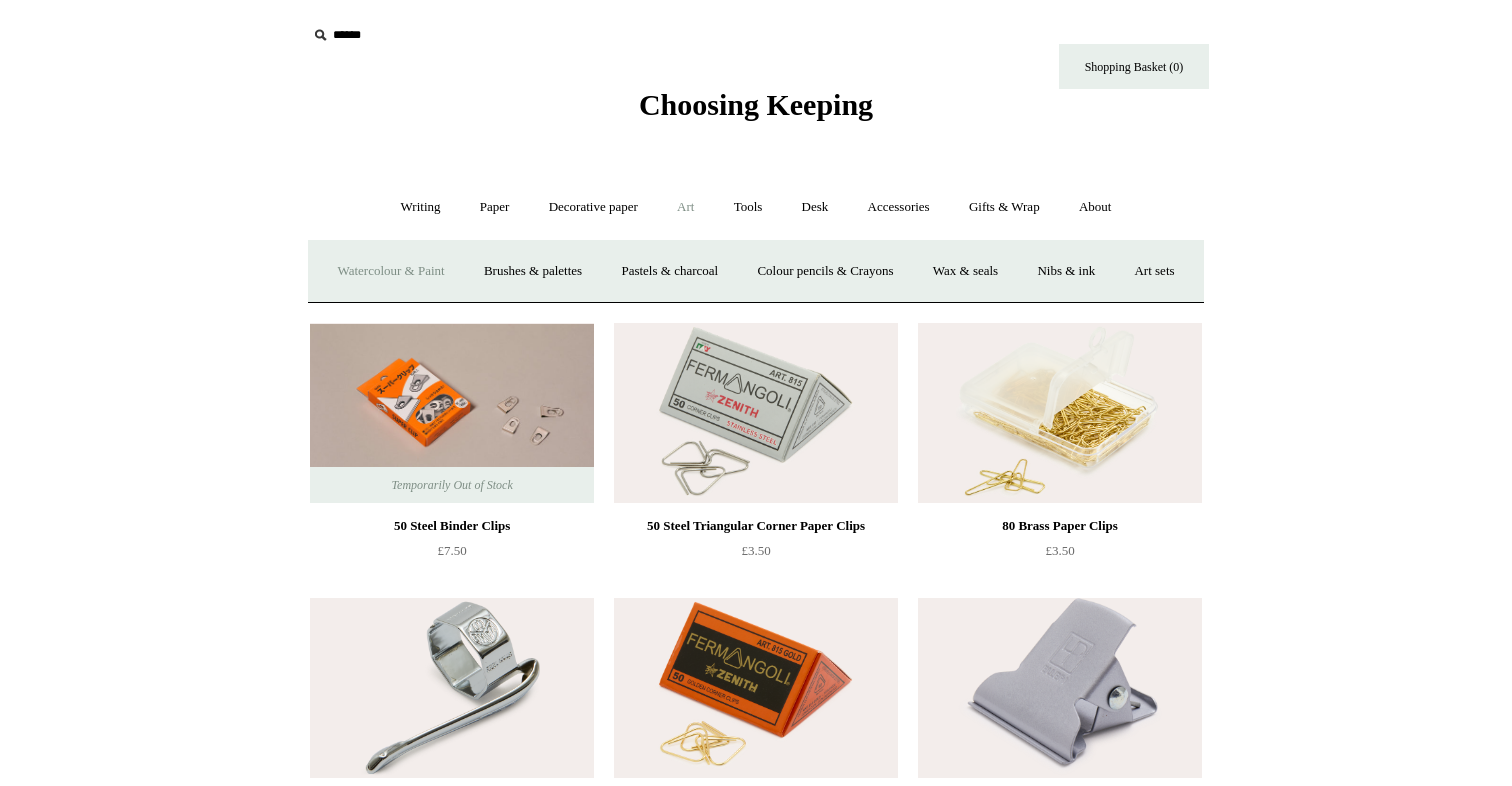 click on "Watercolour & Paint" at bounding box center (390, 271) 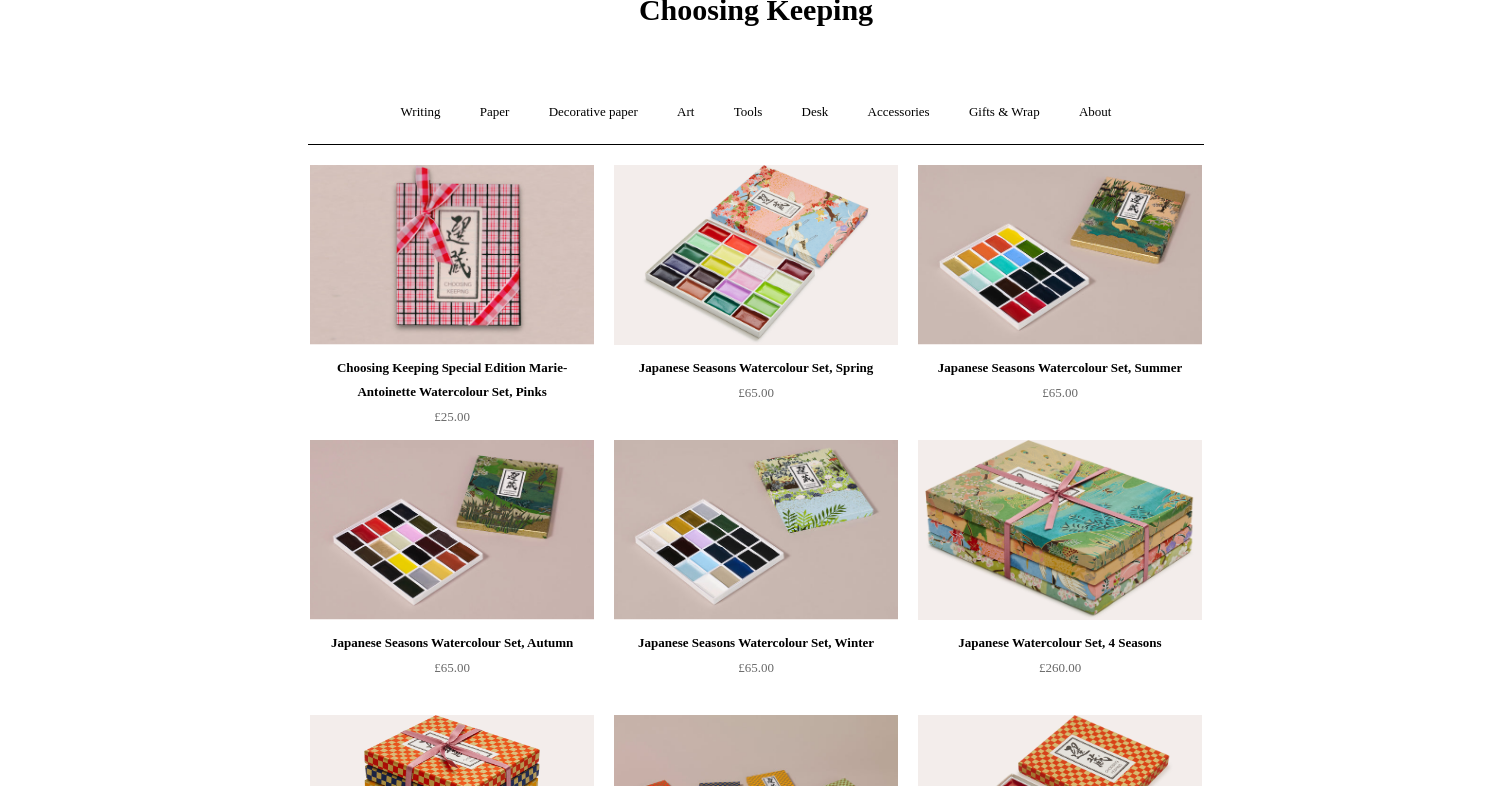 scroll, scrollTop: 0, scrollLeft: 0, axis: both 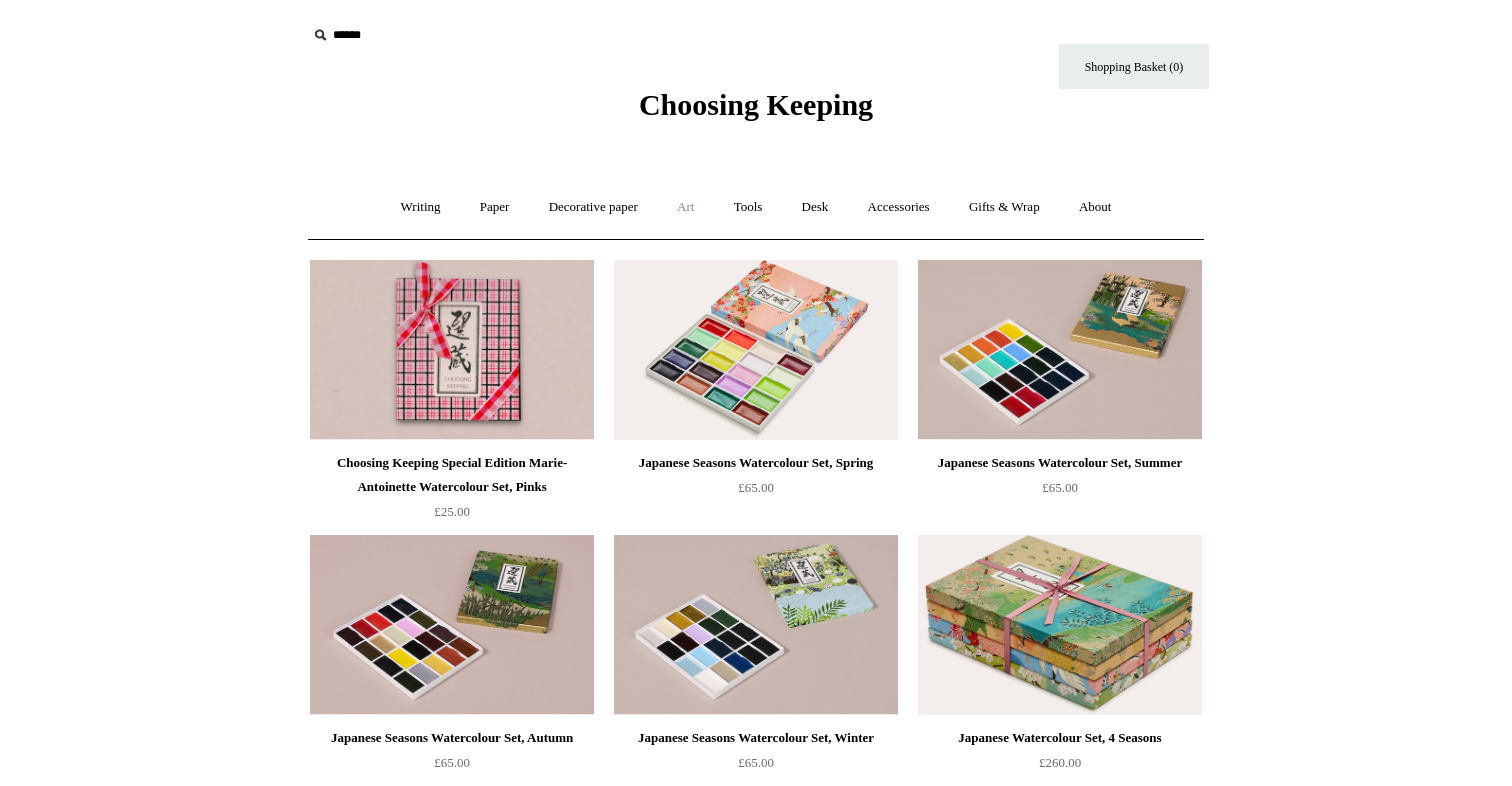 click on "Art +" at bounding box center (685, 207) 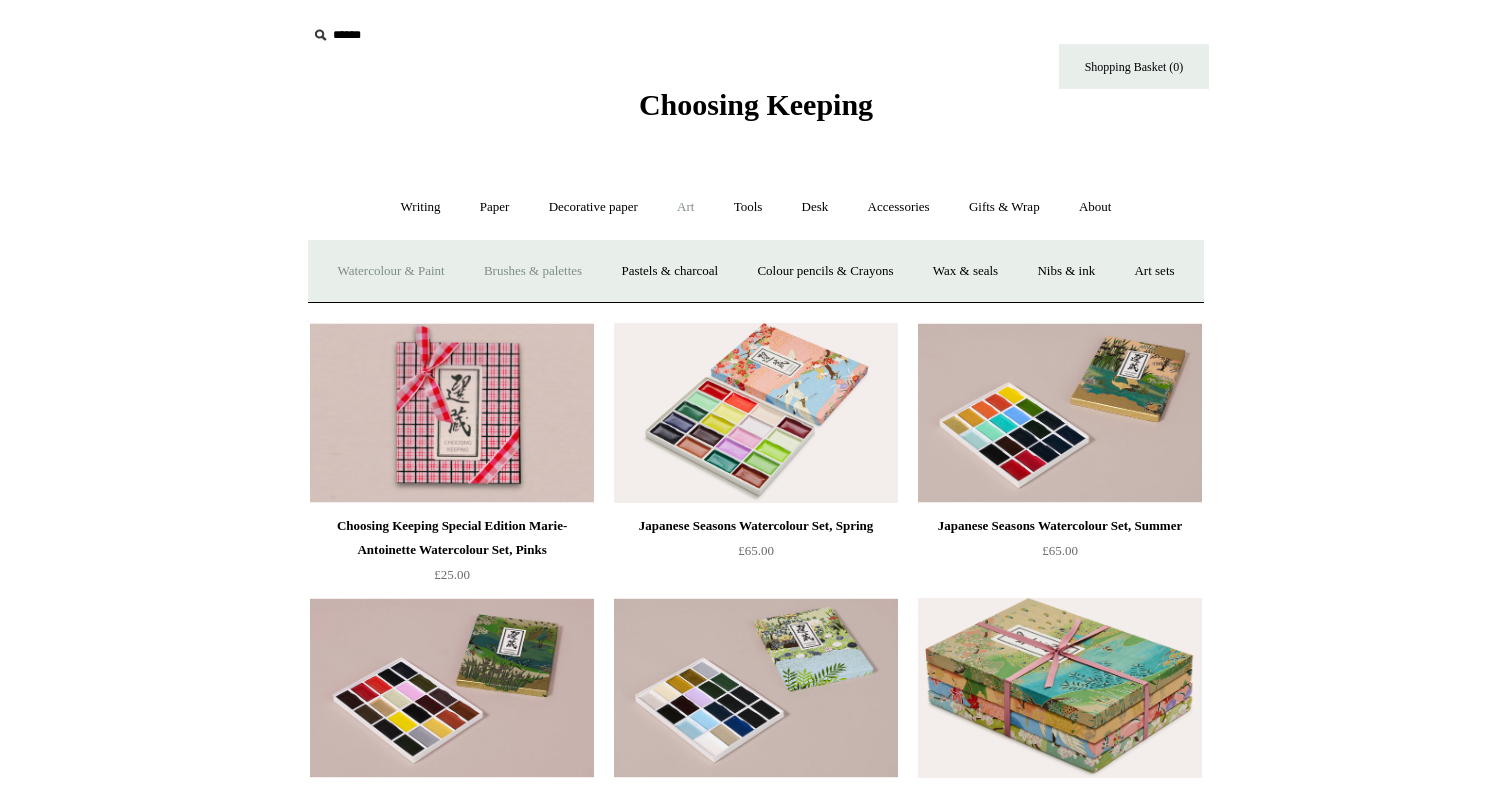 click on "Brushes & palettes" at bounding box center (533, 271) 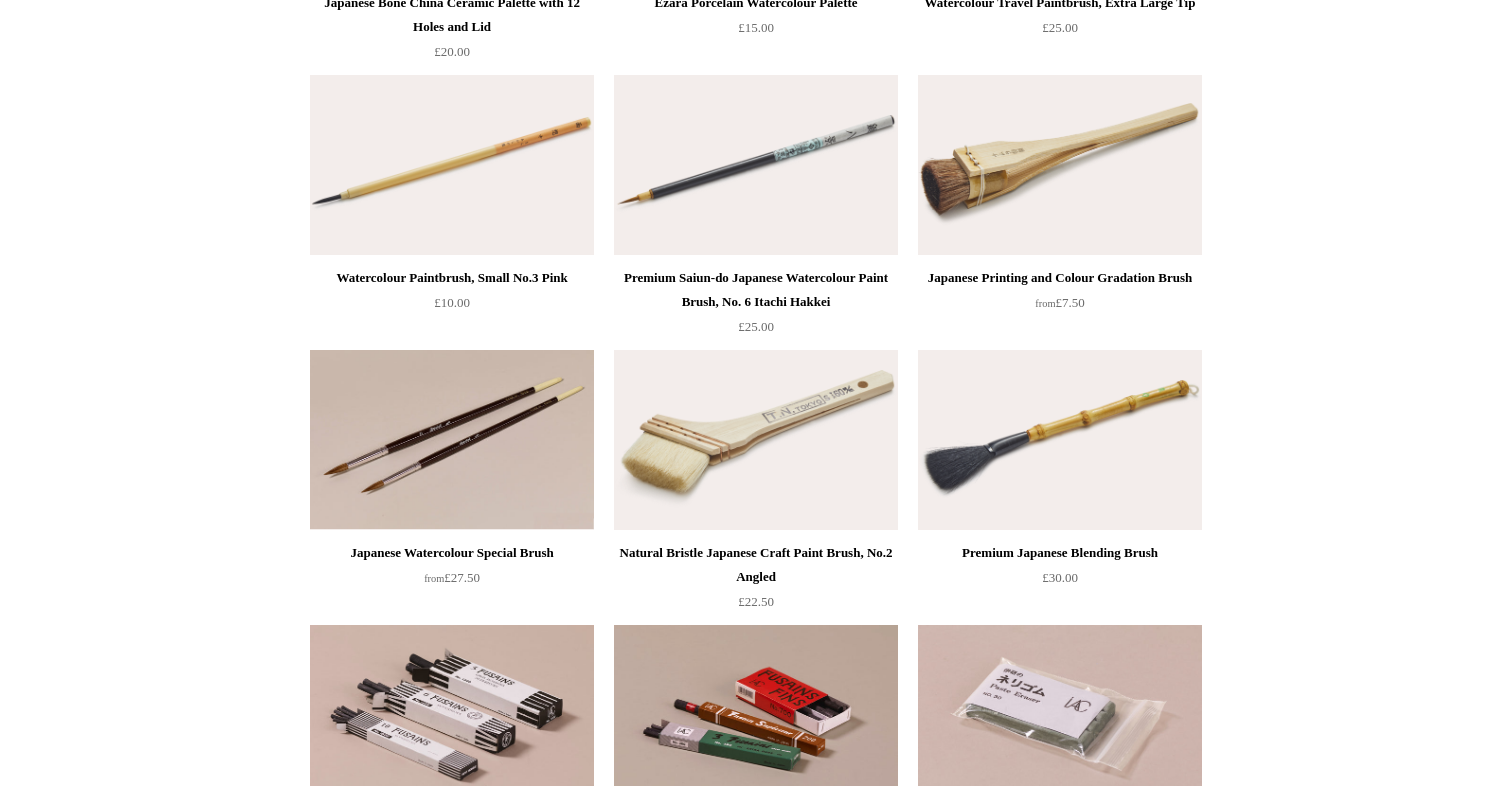 scroll, scrollTop: 0, scrollLeft: 0, axis: both 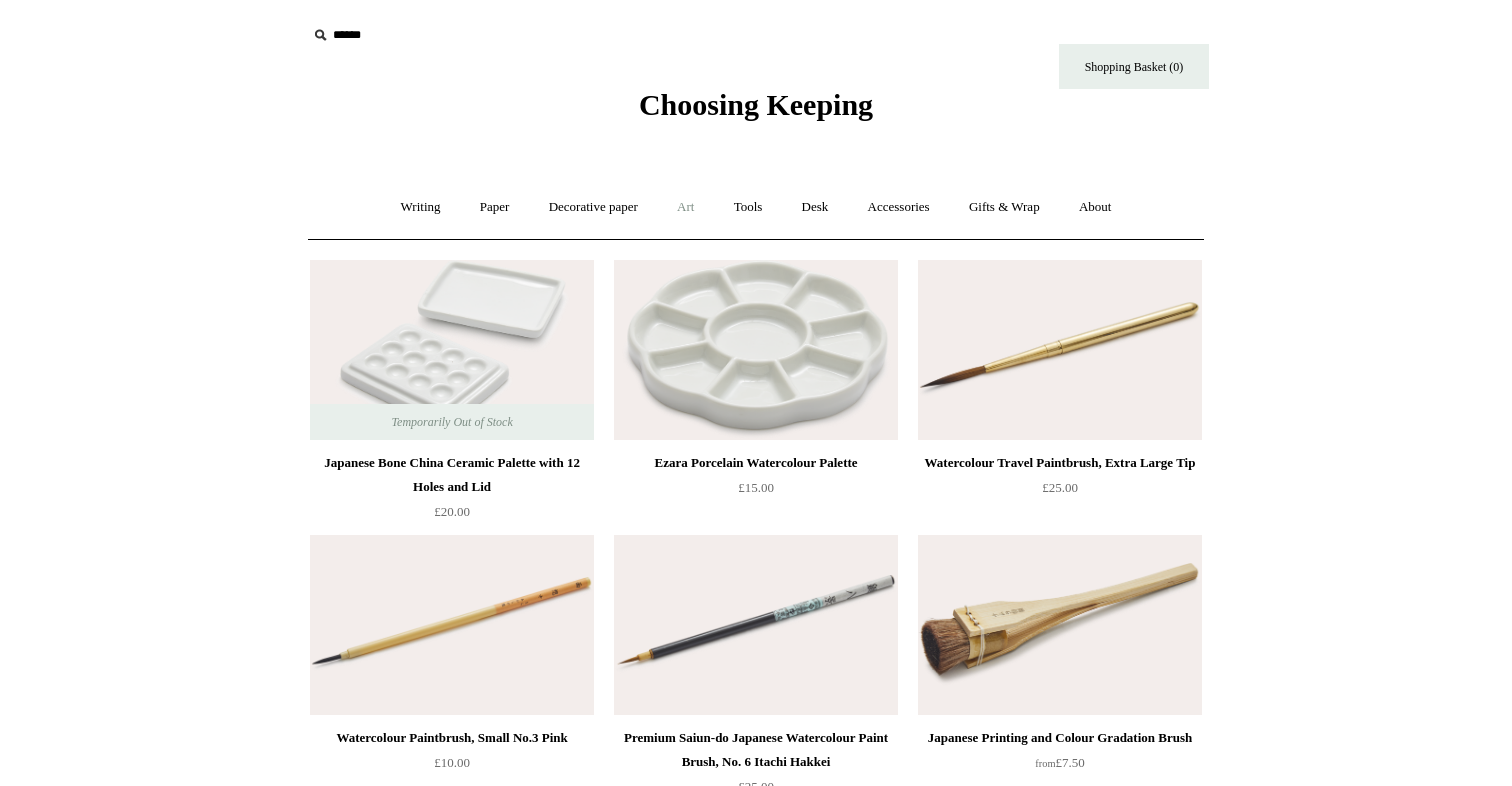 click on "Art +" at bounding box center (685, 207) 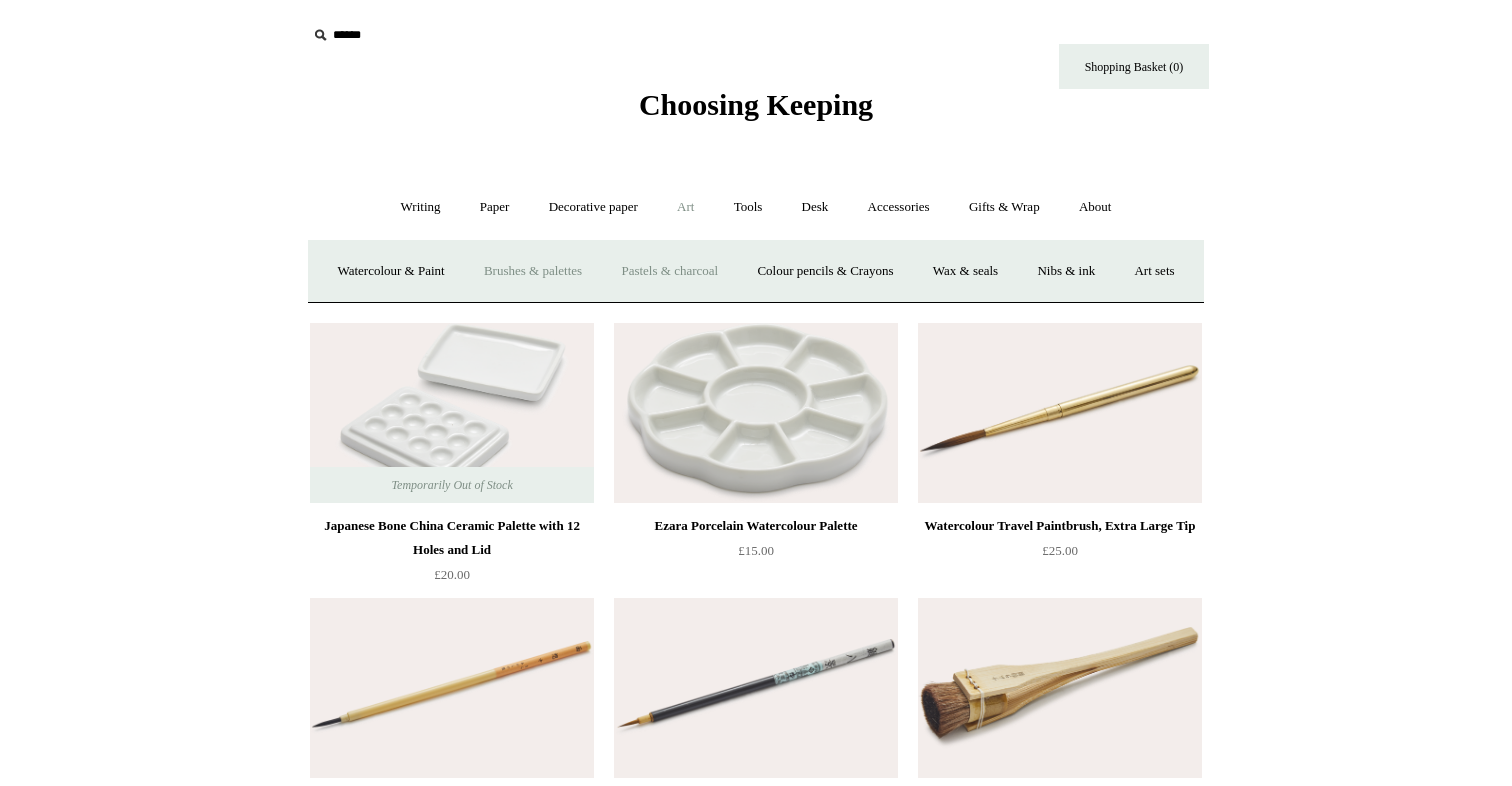 click on "Pastels & charcoal" at bounding box center (669, 271) 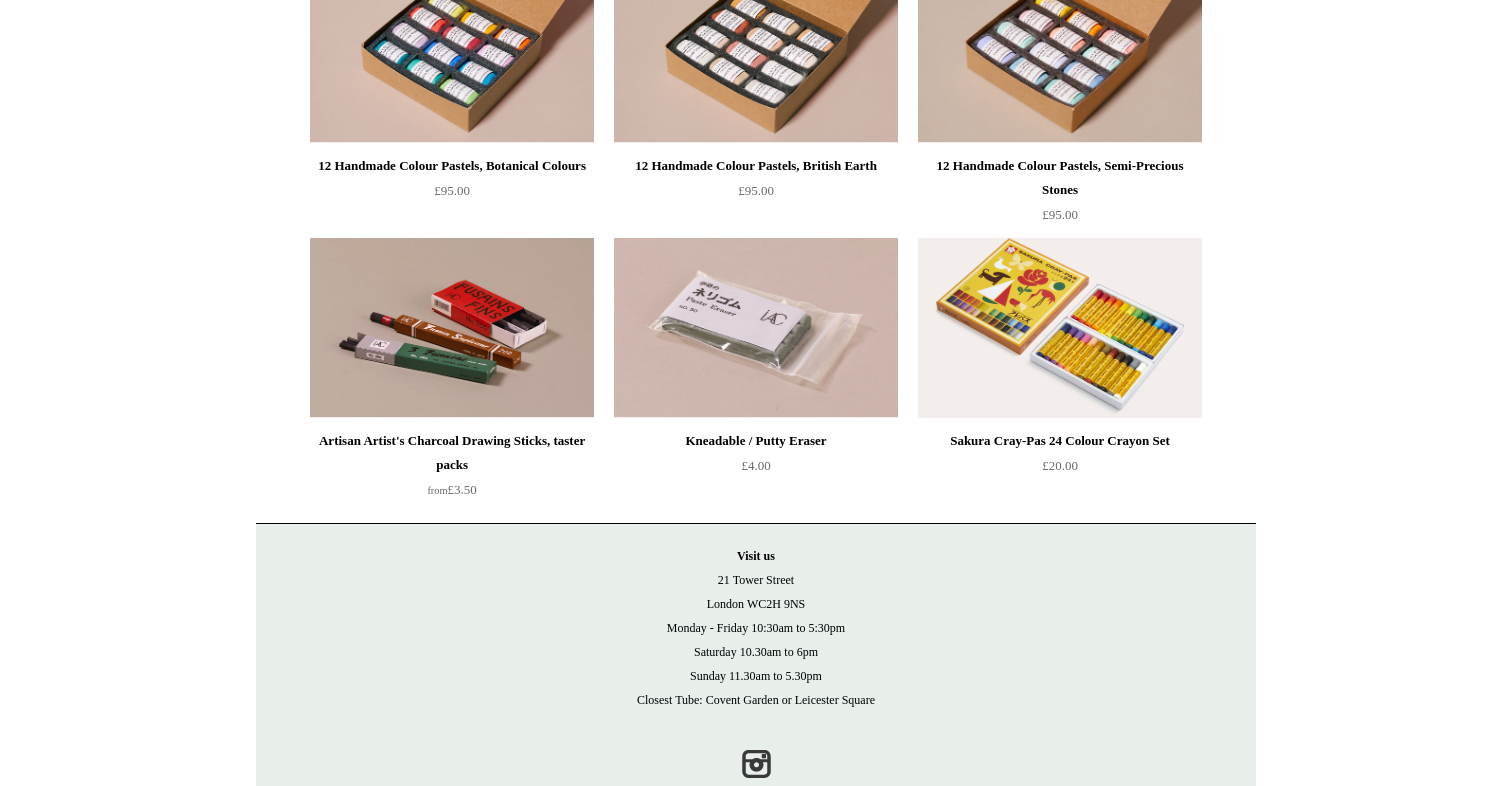 scroll, scrollTop: 897, scrollLeft: 0, axis: vertical 